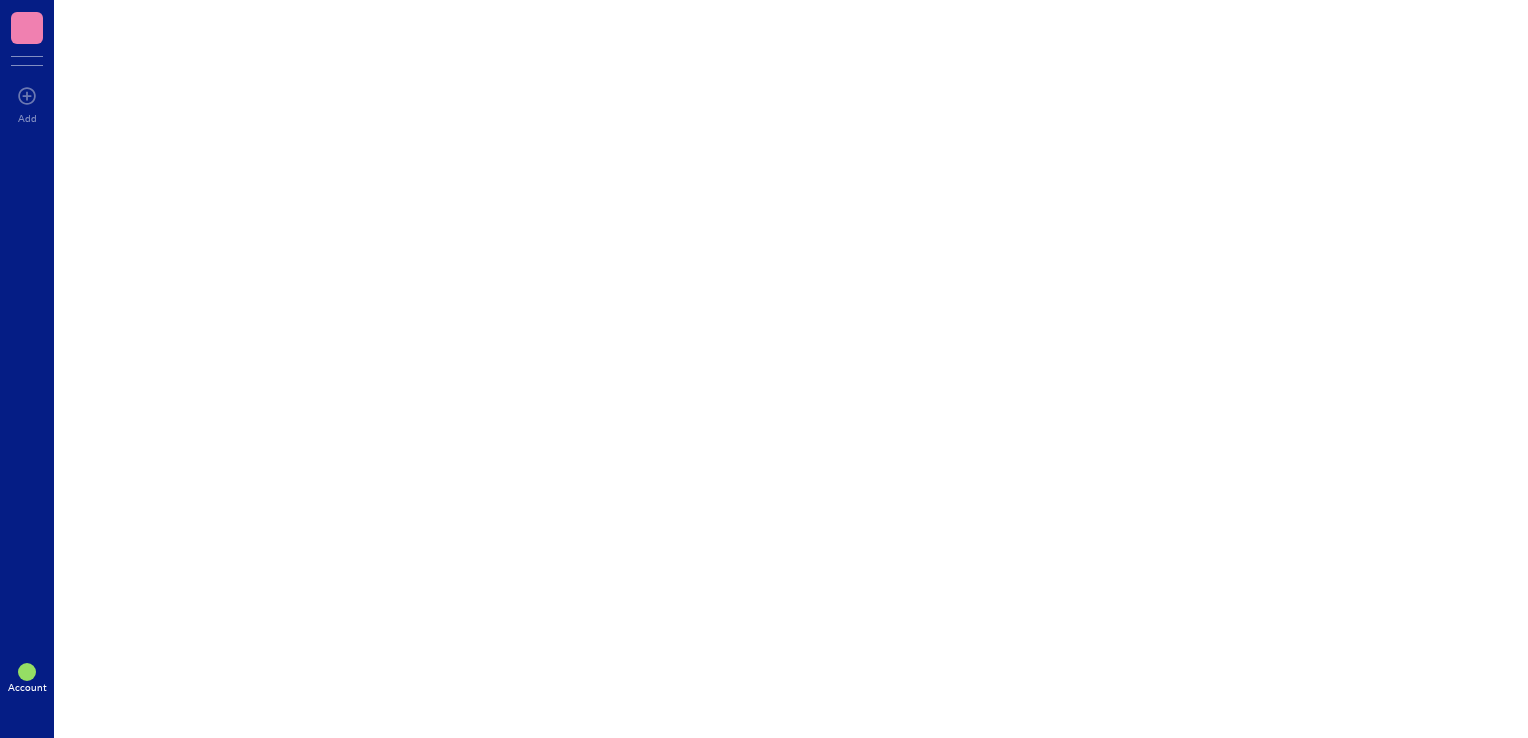 scroll, scrollTop: 0, scrollLeft: 0, axis: both 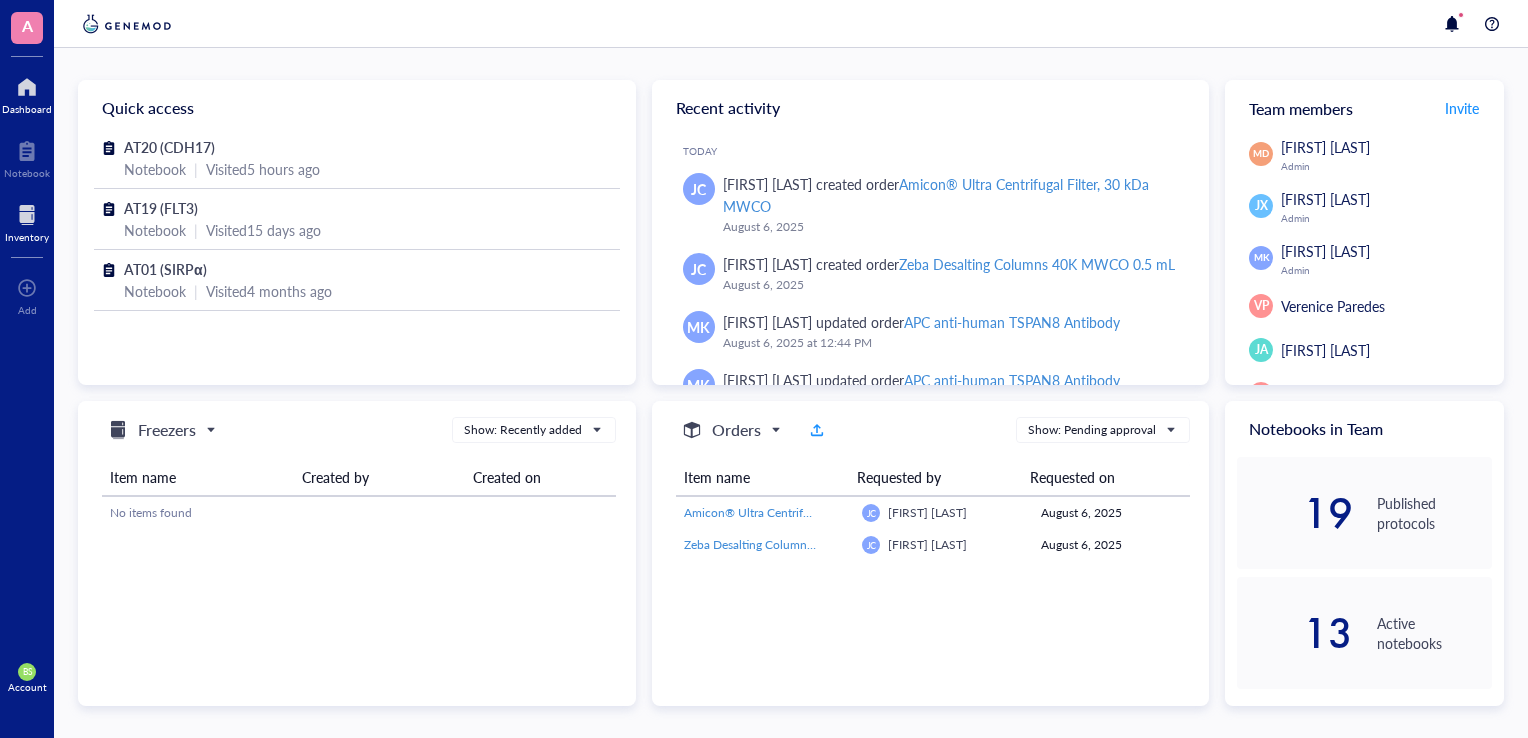 click at bounding box center (27, 215) 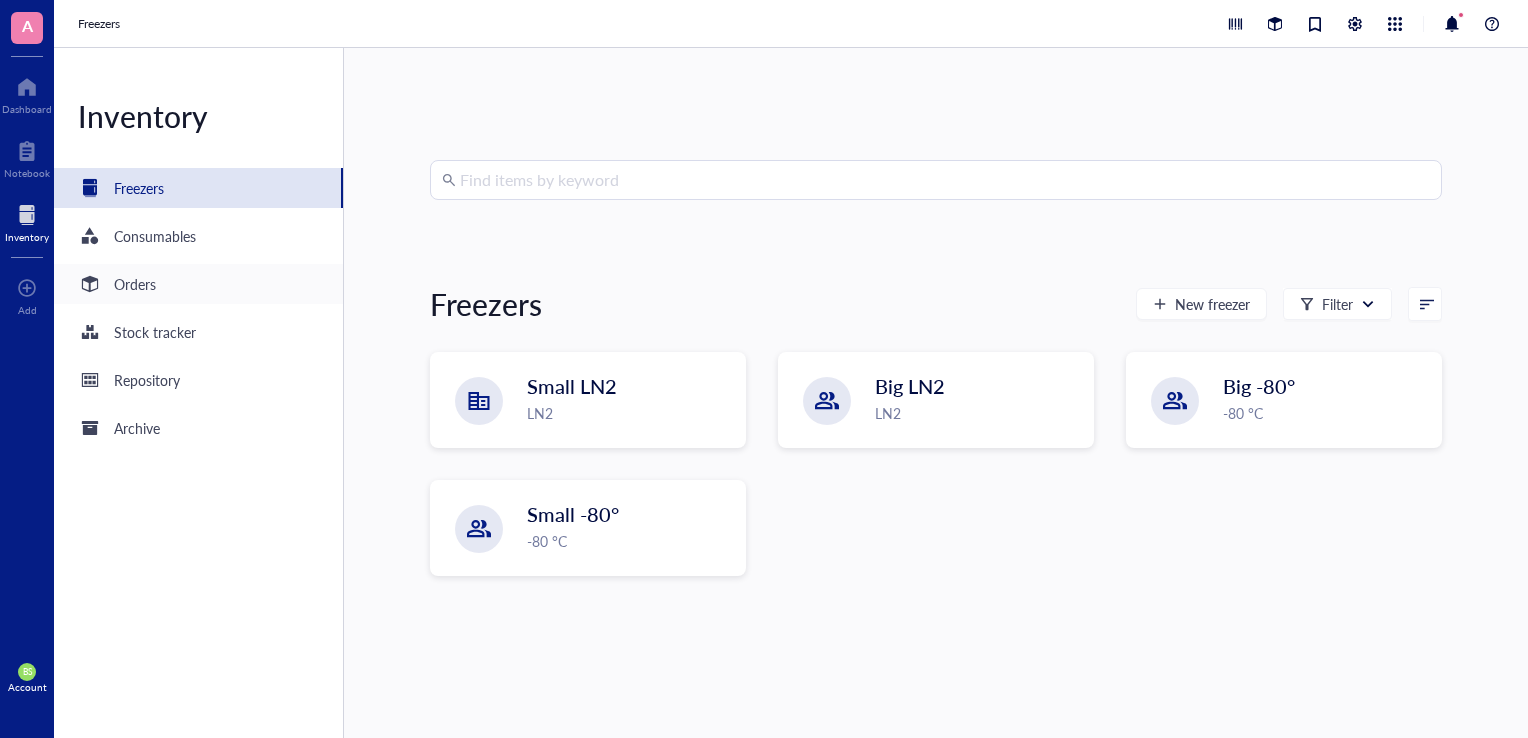 click on "Orders" at bounding box center [198, 284] 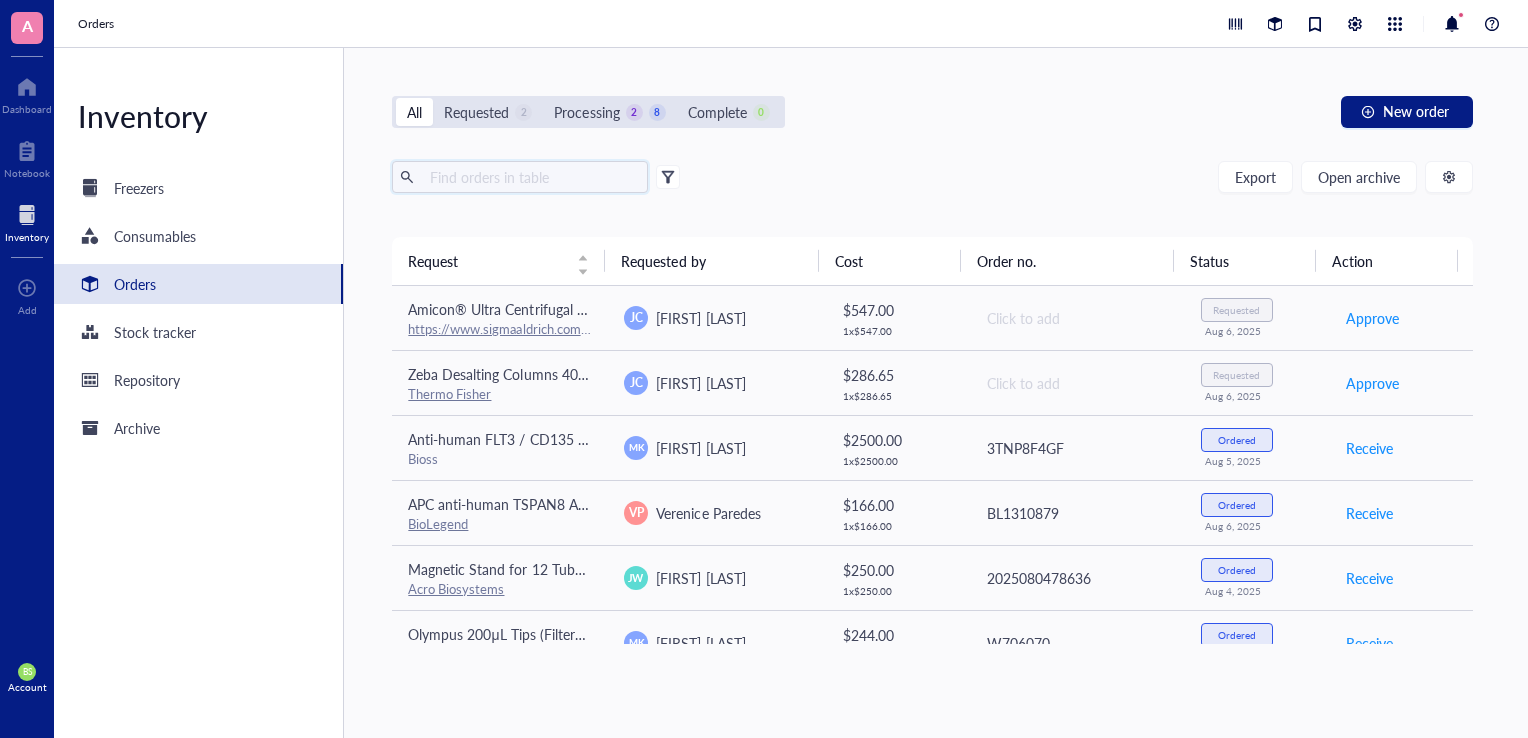 click at bounding box center (531, 177) 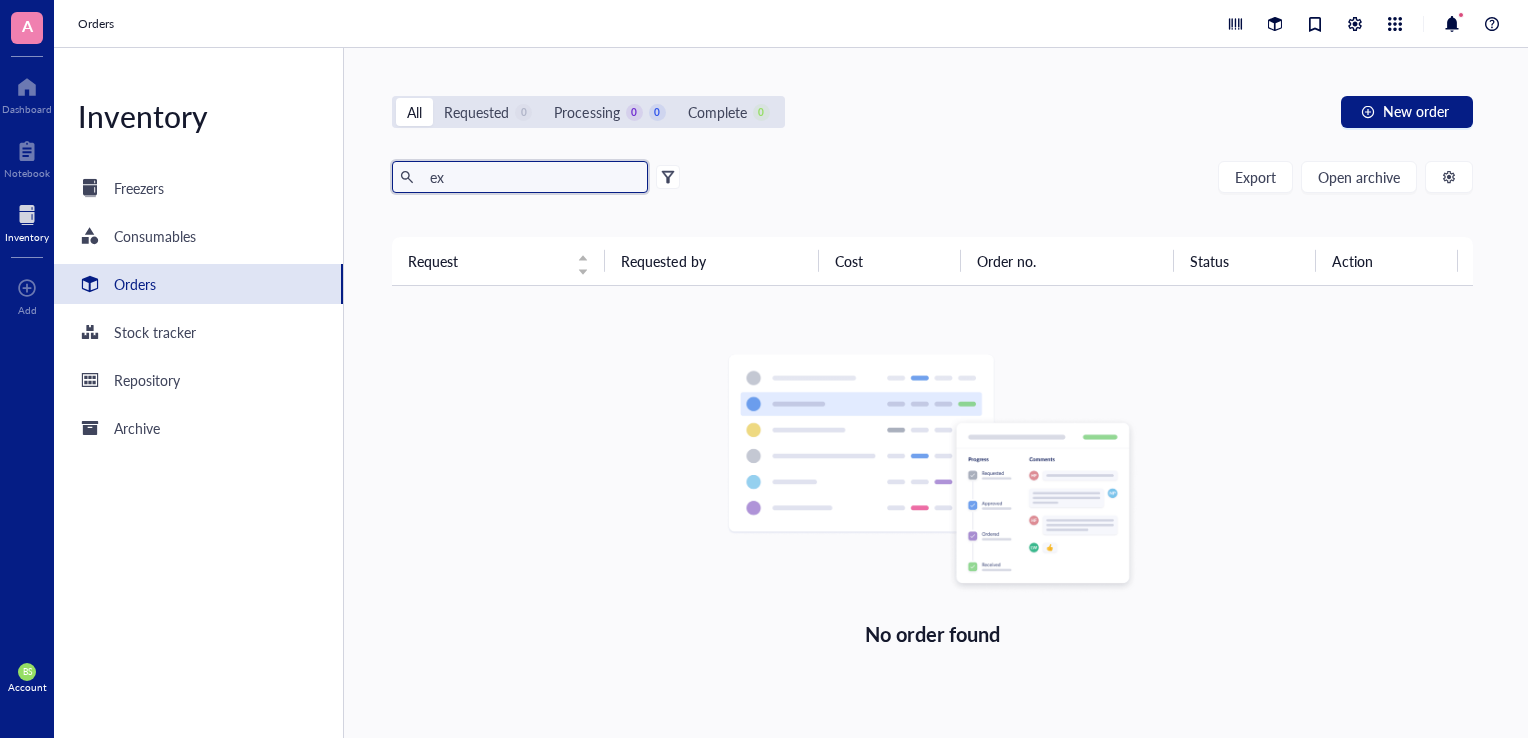 type on "e" 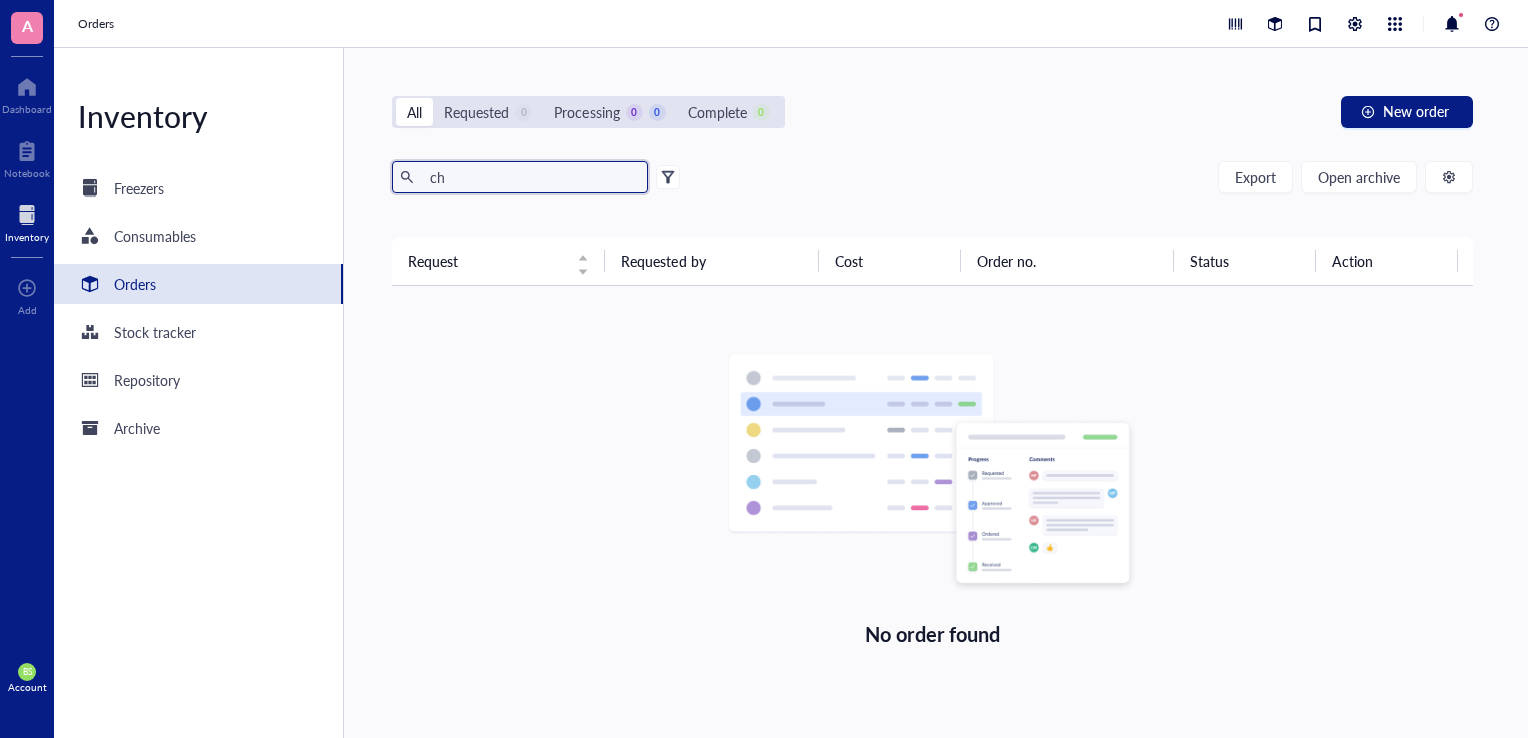 type on "c" 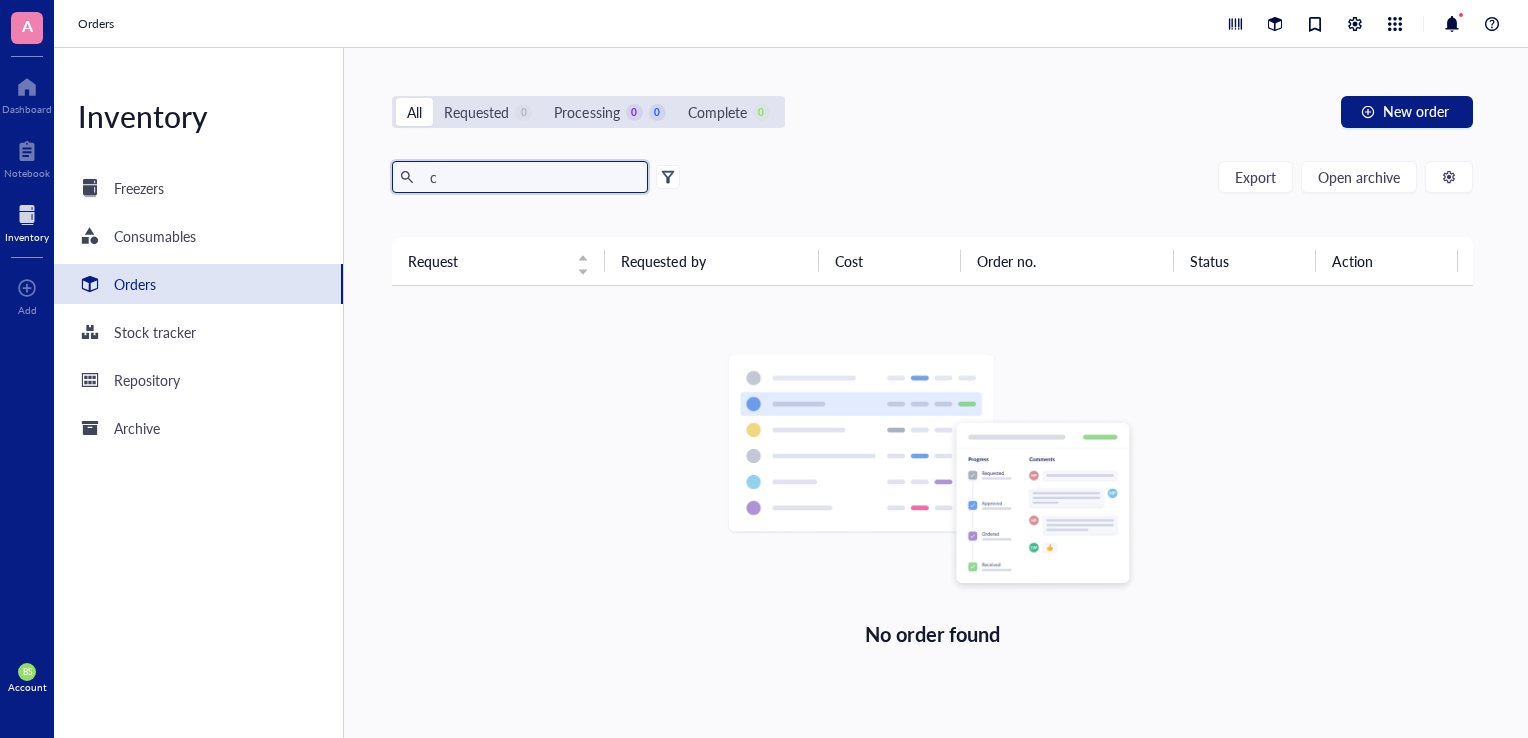 type 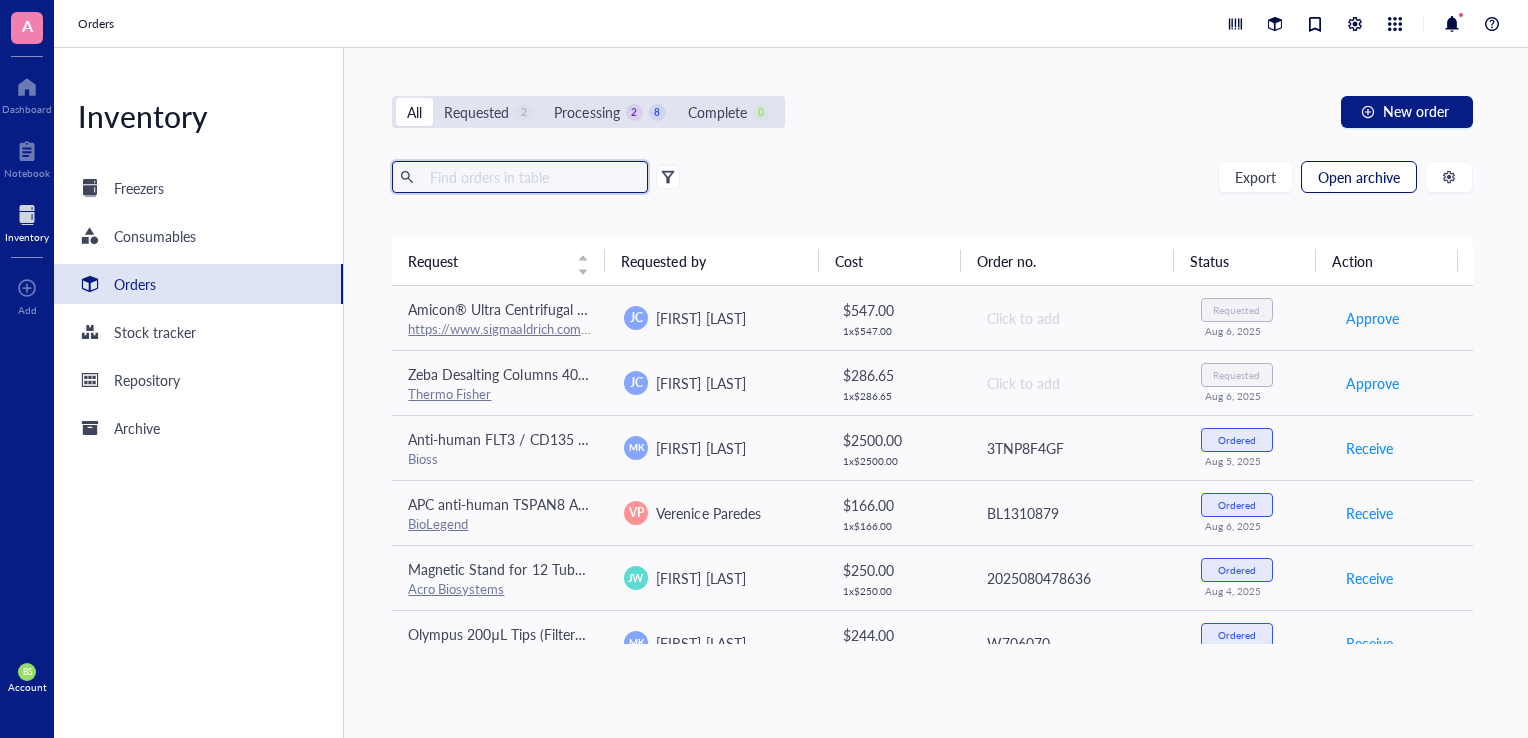 click on "Open archive" at bounding box center (1359, 177) 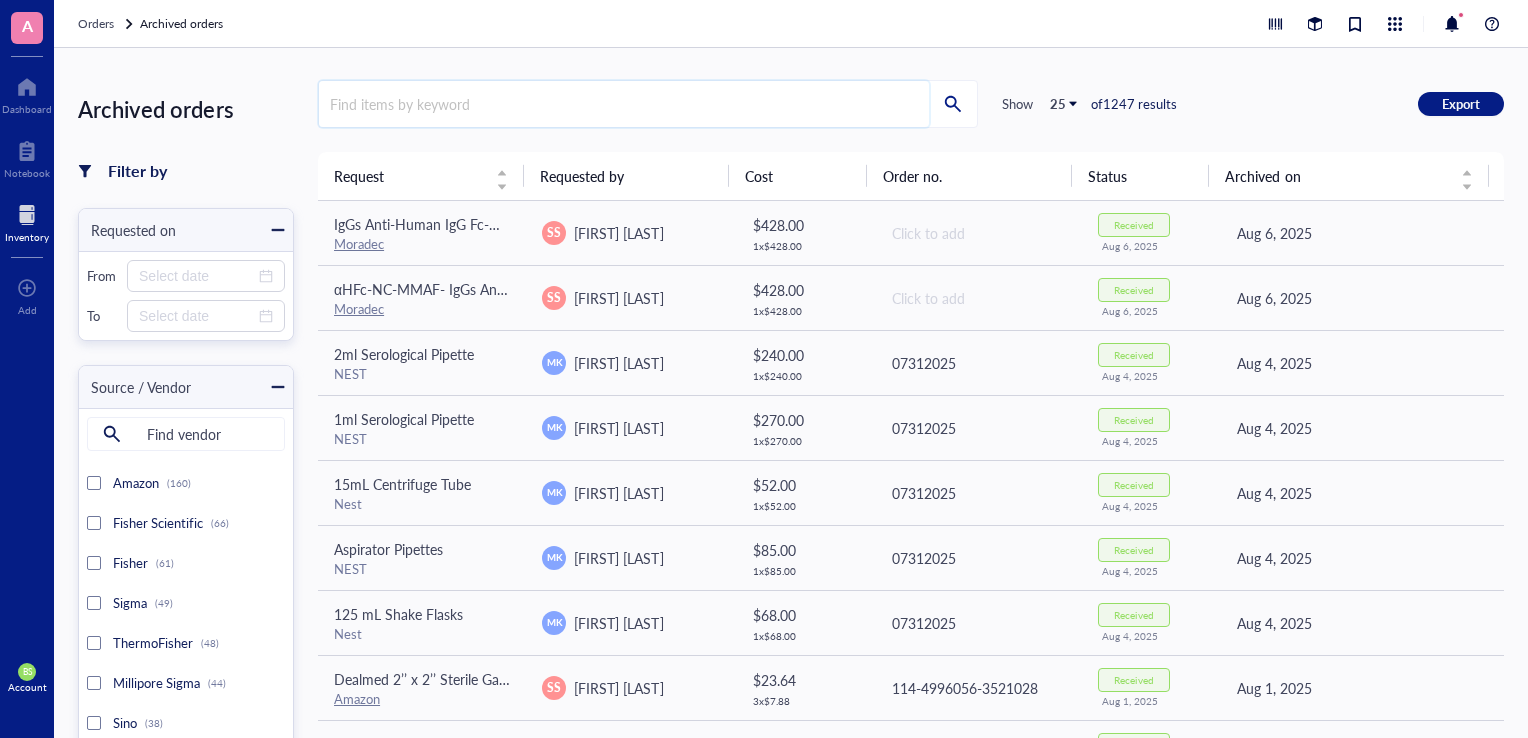 click at bounding box center [624, 104] 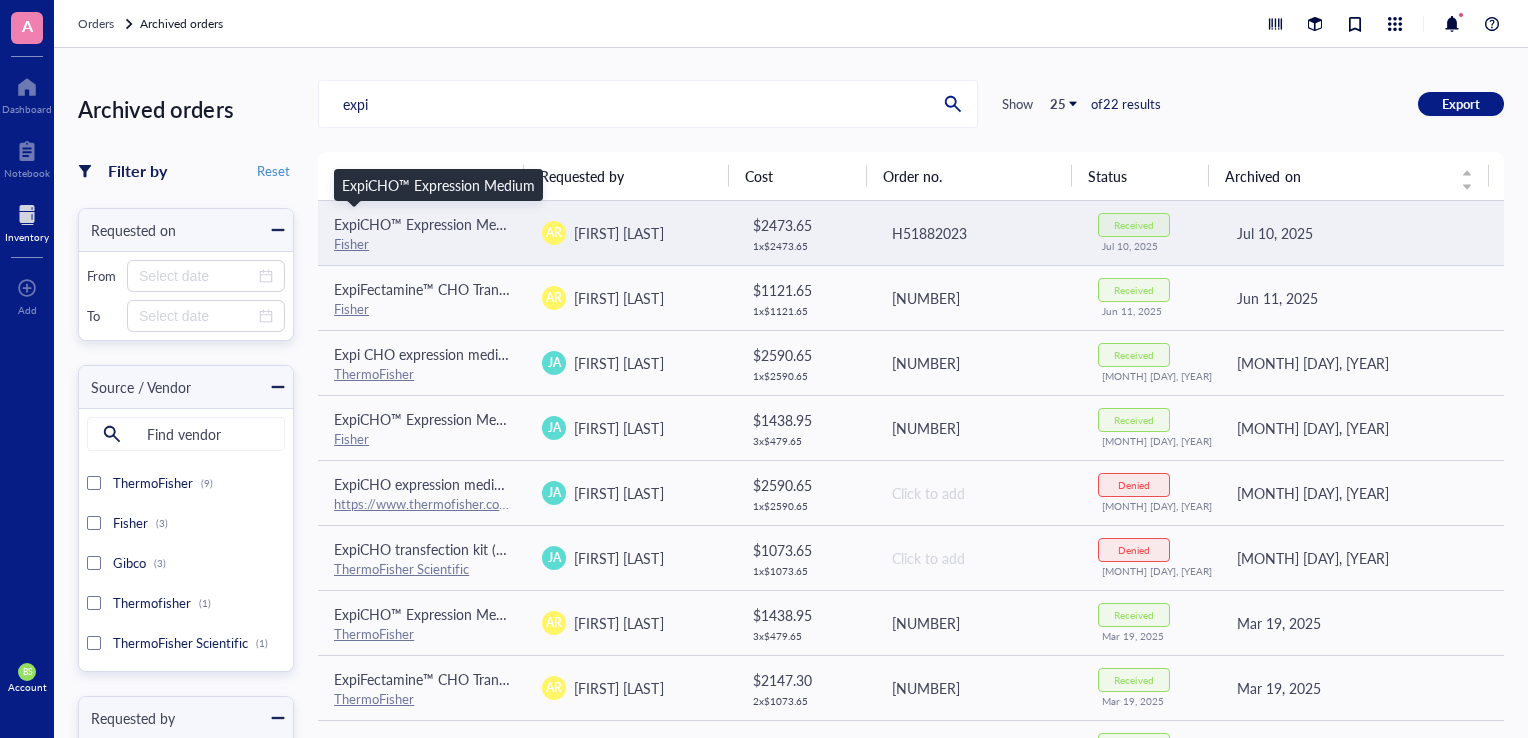click on "ExpiCHO™ Expression Medium" at bounding box center [430, 224] 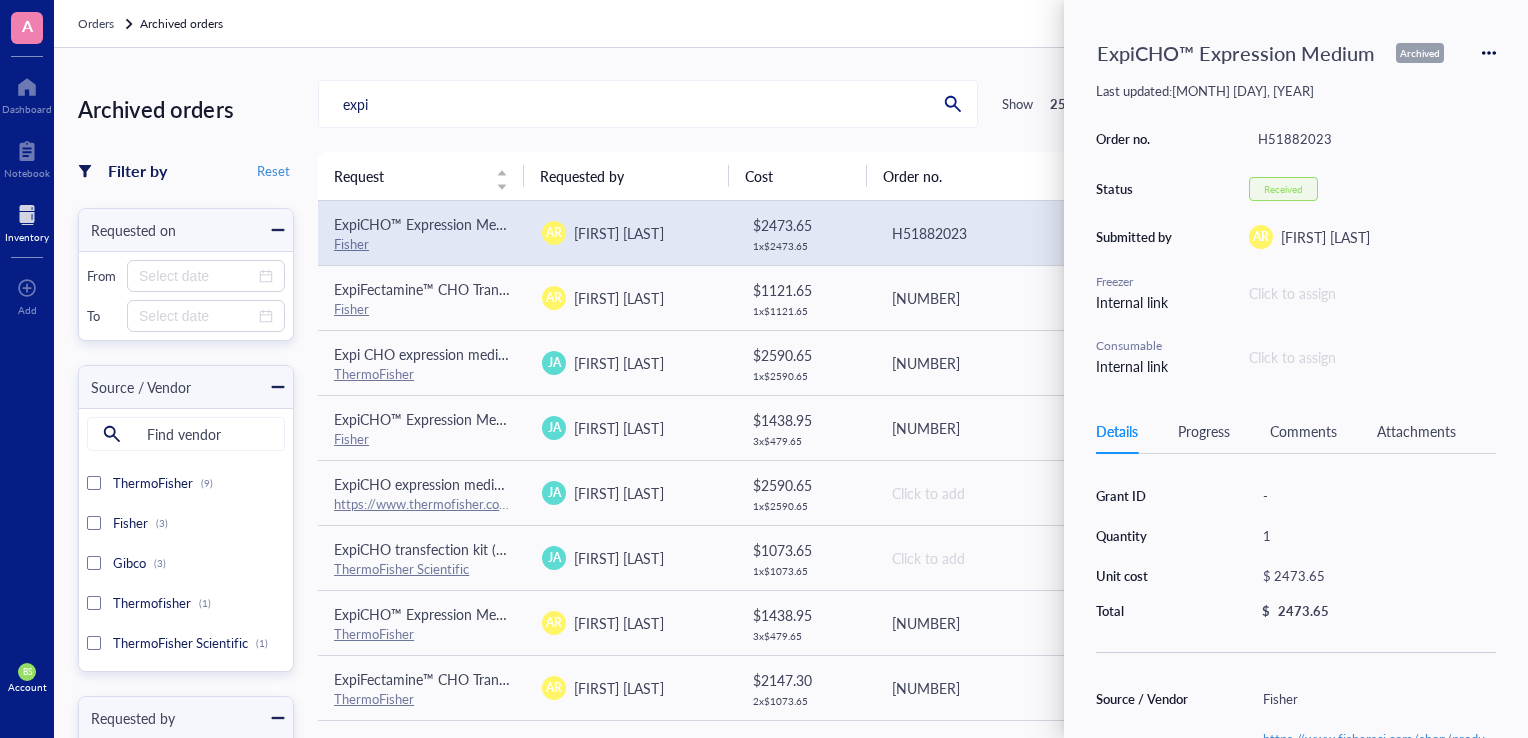 click on "Archived orders Filter by Reset Requested on From To Source / Vendor Find vendor   ThermoFisher (9) Fisher (3) Gibco (3) Thermofisher (1) ThermoFisher Scientific (1) Requested by Find researchers   AR Ana Rosinol (14) JA Jeyashree Ashok (8) Archived on From To Archived by Find researchers   CM Cass Morrison (12) MK Mason King (10) Status Received (20) Denied (2) expi   Show 25 of  22   results Export Request Requested by Cost Order no. Status Archived on             ExpiCHO™ Expression Medium Fisher AR Ana Rosinol $ 2473.65 1  x  $ 2473.65 H51882023 Received Jul 10, 2025 Jul 10, 2025 ExpiFectamine™ CHO Transfection Kit Fisher AR Ana Rosinol $ 1121.65 1  x  $ 1121.65 H51539486 Received Jun 11, 2025 Jun 11, 2025 Expi CHO expression medium ThermoFisher JA Jeyashree Ashok $ 2590.65 1  x  13877825 Received May 7, 2025 May 7, 2025 ExpiCHO™ Expression Medium Fisher JA Jeyashree Ashok $ 1438.95 3  x  $ 479.65 H50989747 Received May 7, 2025 May 7, 2025 ExpiCHO expression medium (6*1L) JA $ 1  x" at bounding box center (791, 393) 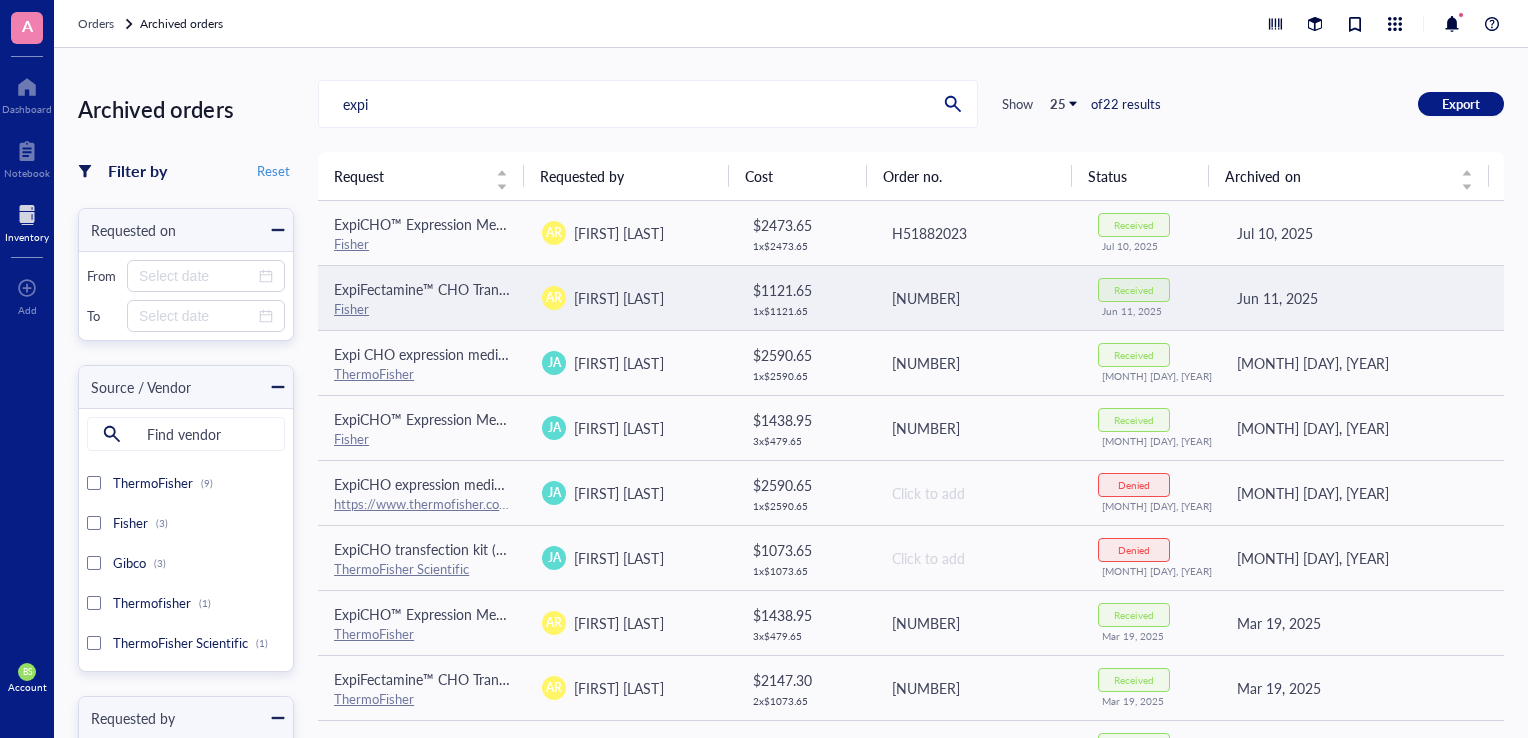 click on "ExpiFectamine™ CHO Transfection Kit" at bounding box center (451, 289) 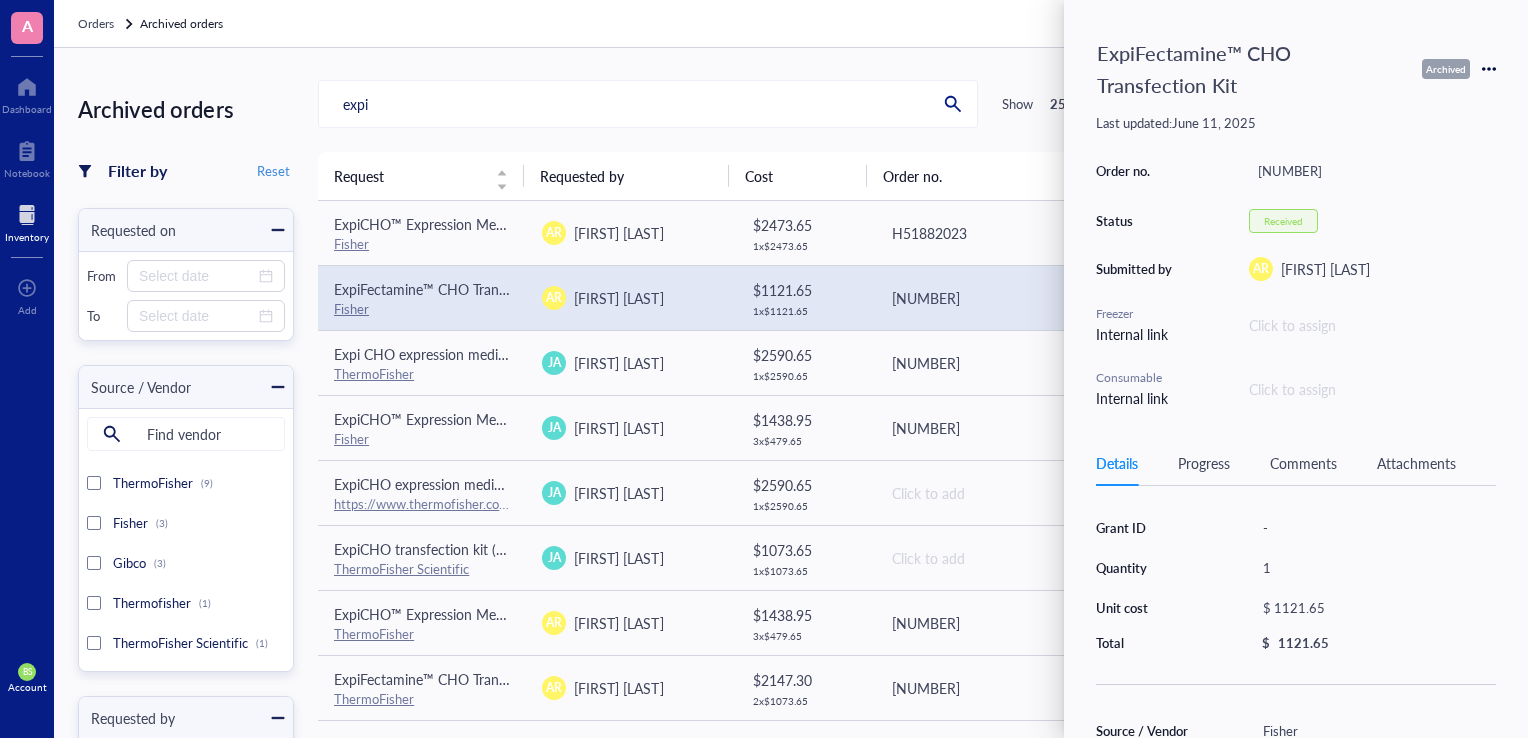 click on "Orders Archived orders" at bounding box center (791, 24) 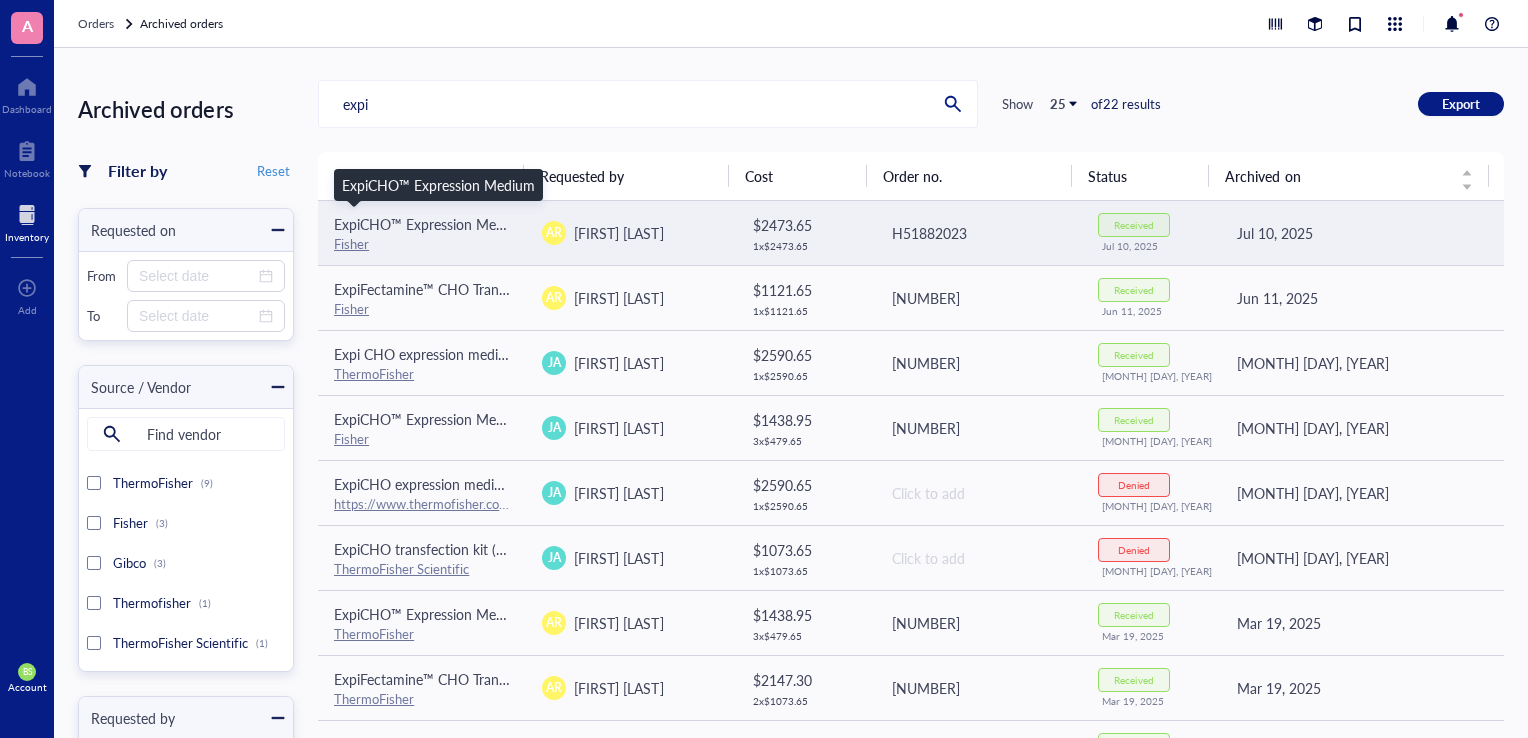 click on "ExpiCHO™ Expression Medium" at bounding box center (430, 224) 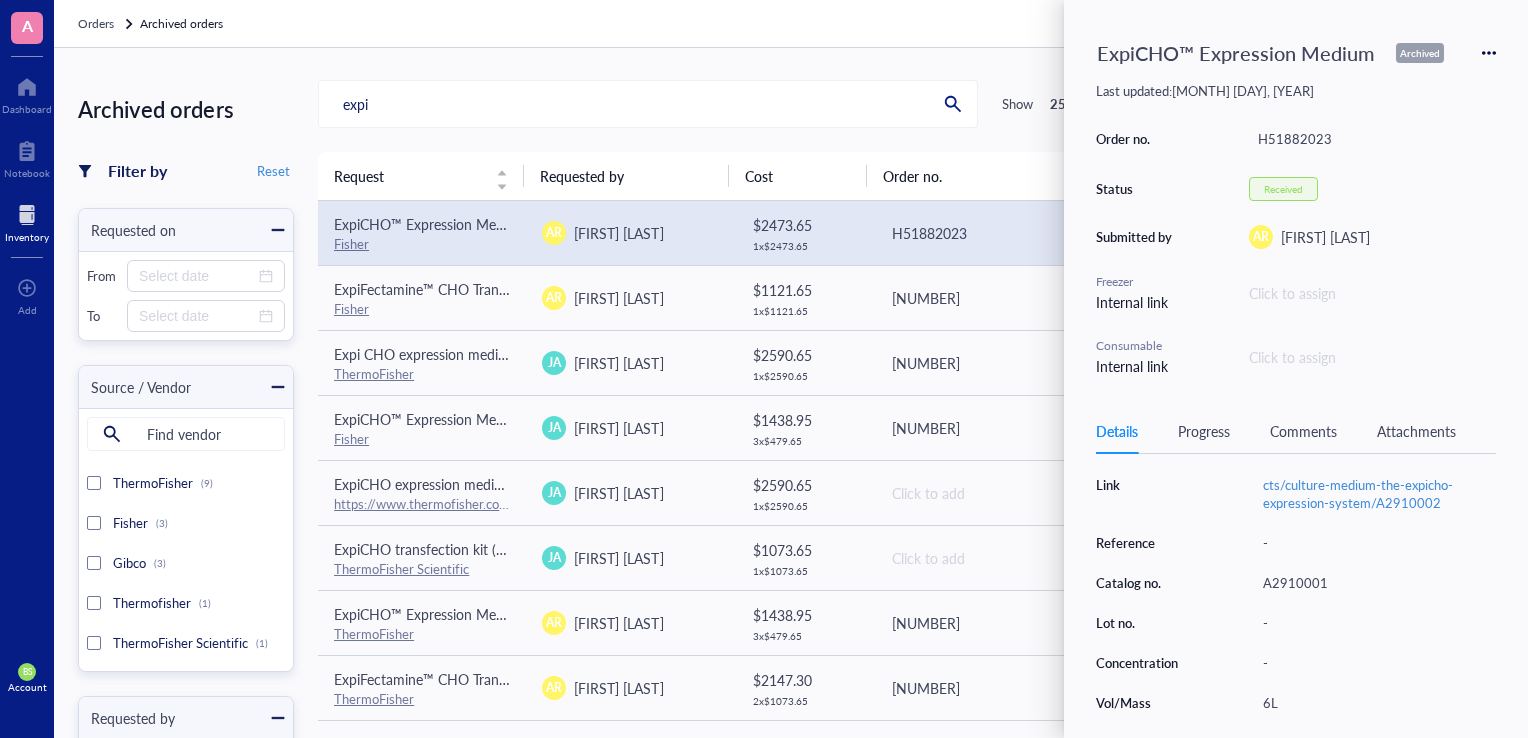 scroll, scrollTop: 292, scrollLeft: 0, axis: vertical 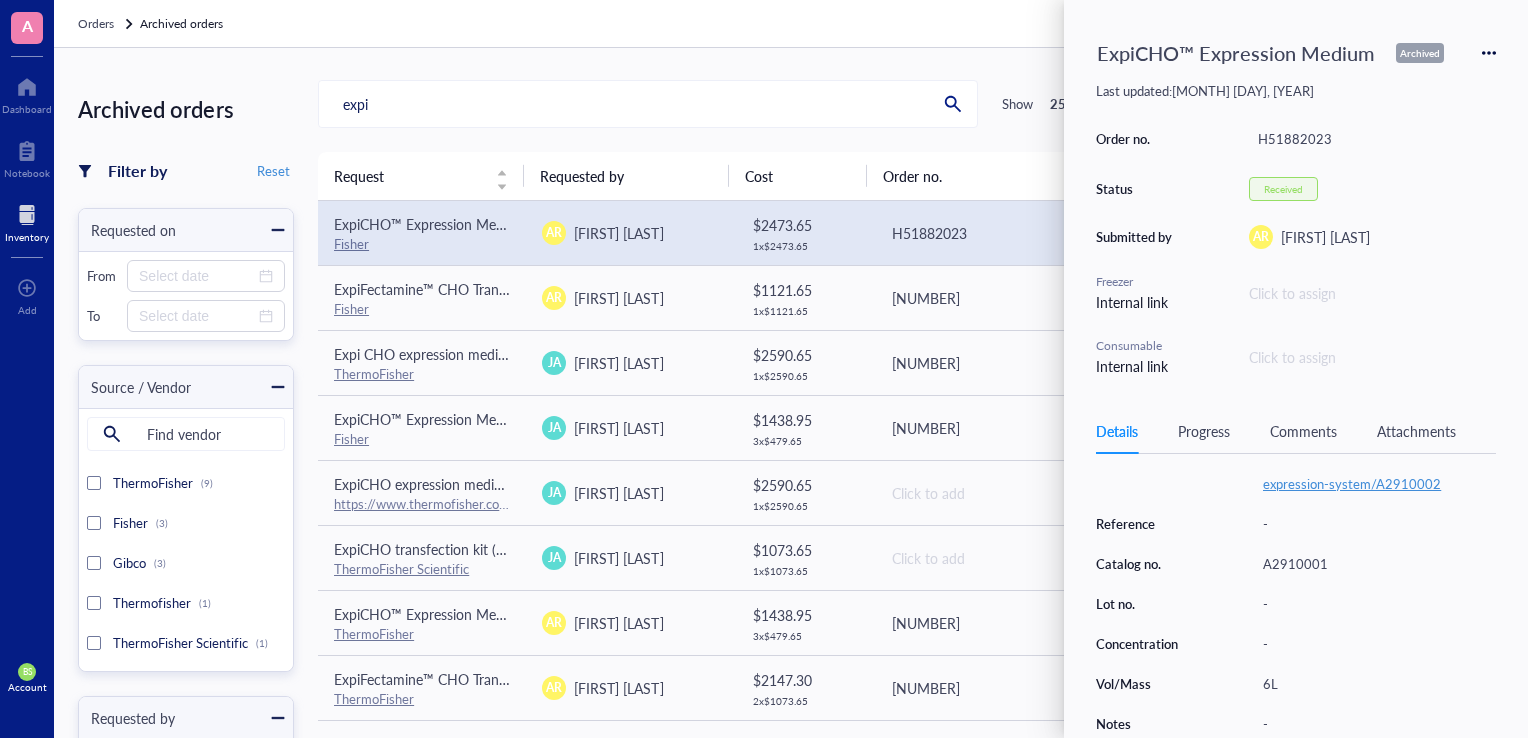 click on "https://www.fishersci.com/shop/products/culture-medium-the-expicho-expression-system/A2910002" at bounding box center (1374, 465) 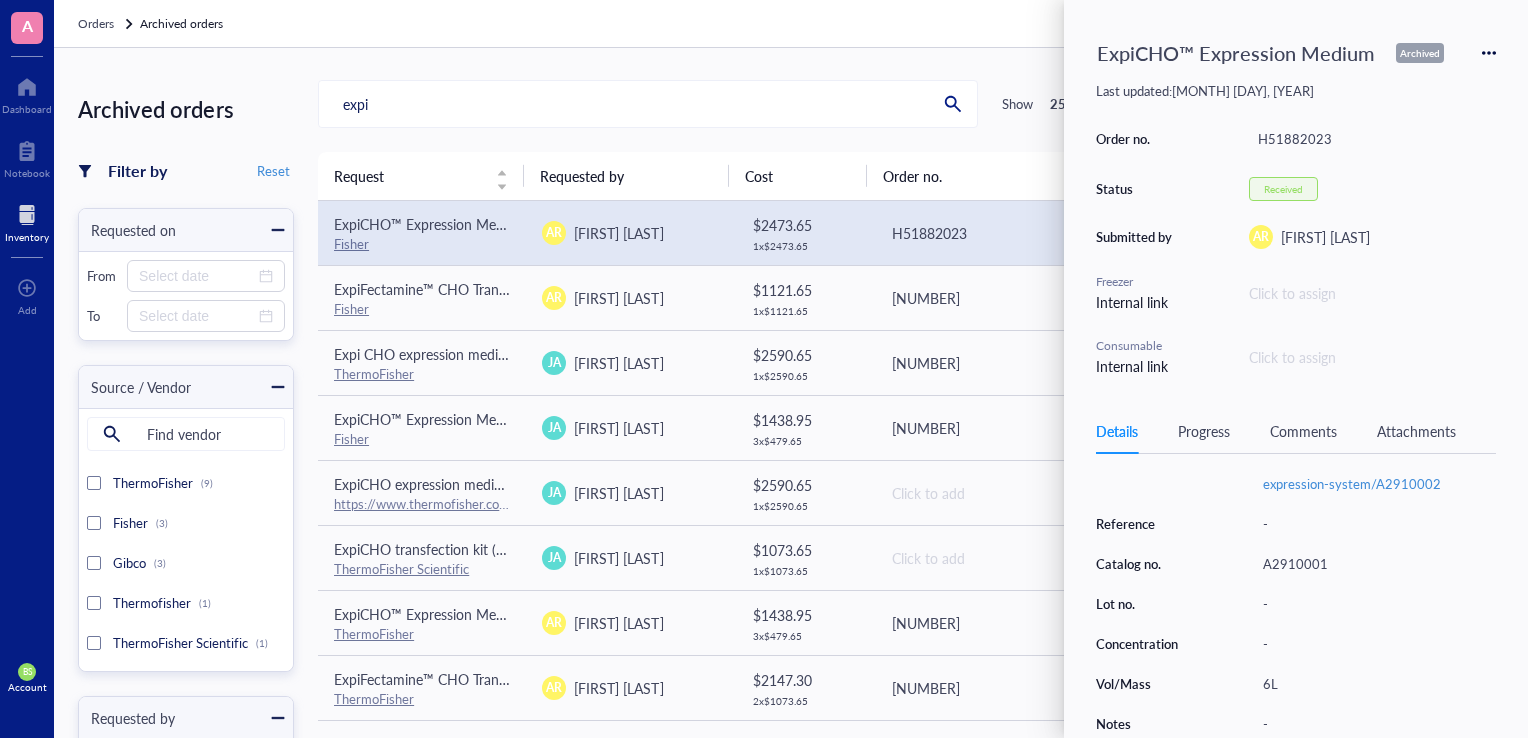 click on "Orders Archived orders" at bounding box center [791, 24] 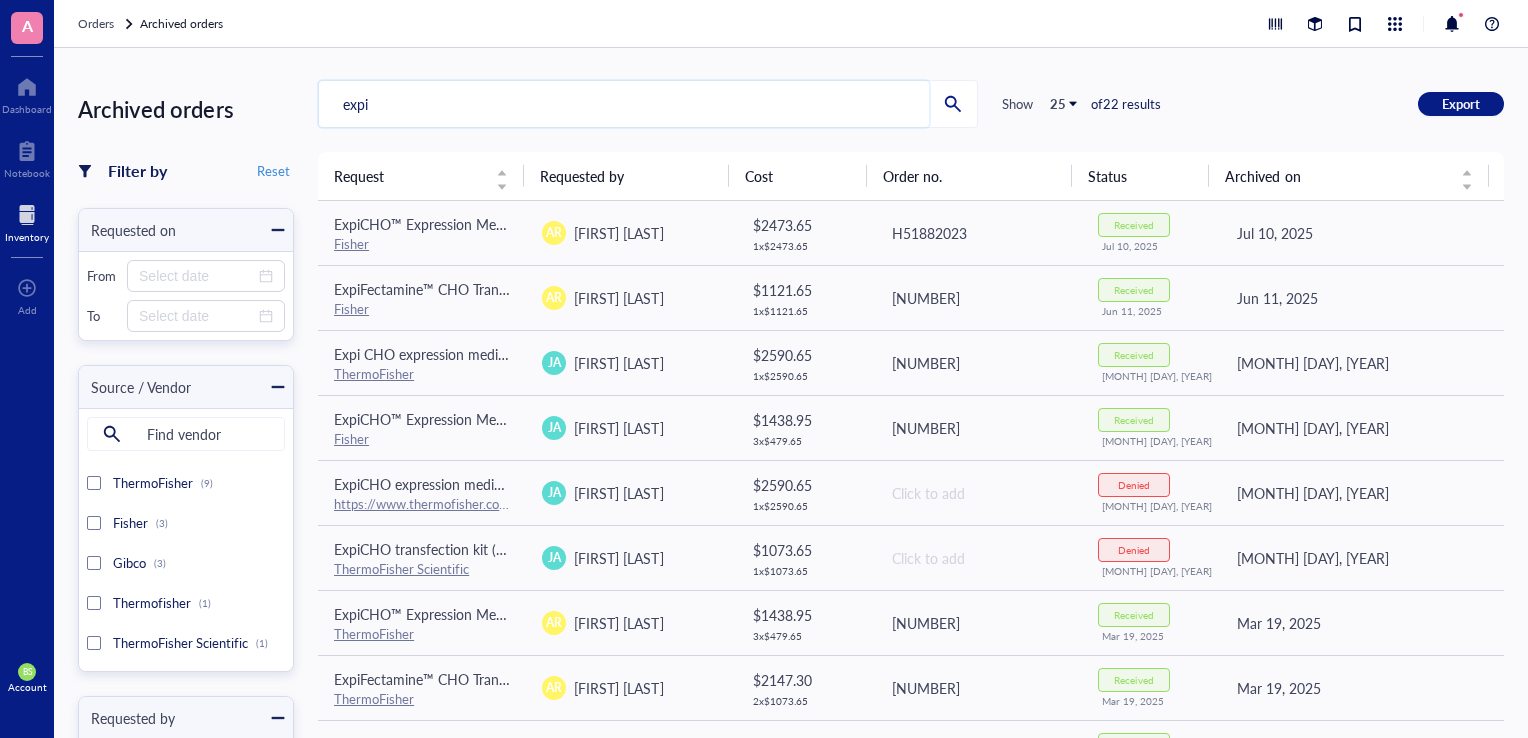 click on "expi" at bounding box center [624, 104] 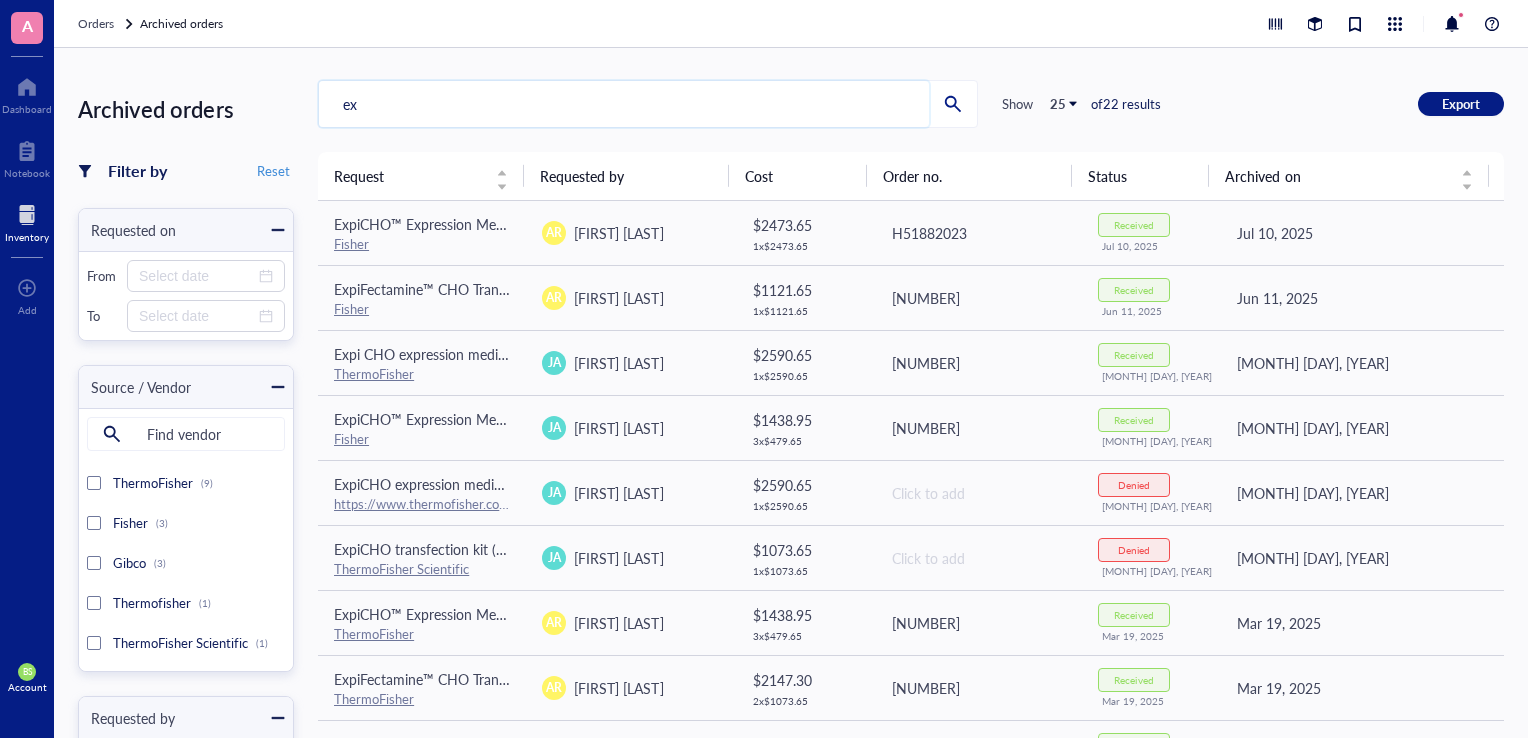 type on "e" 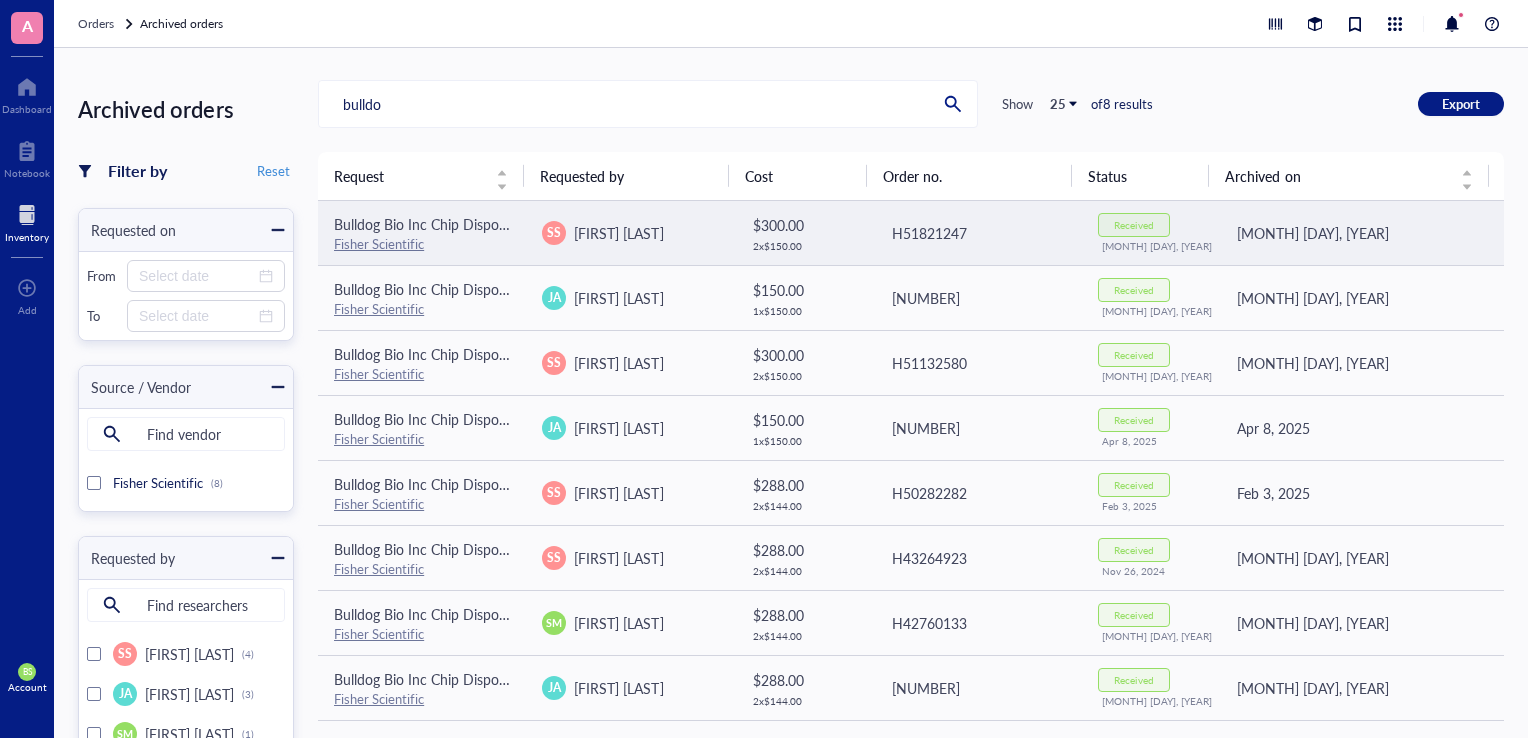 click on "Fisher Scientific" at bounding box center [422, 244] 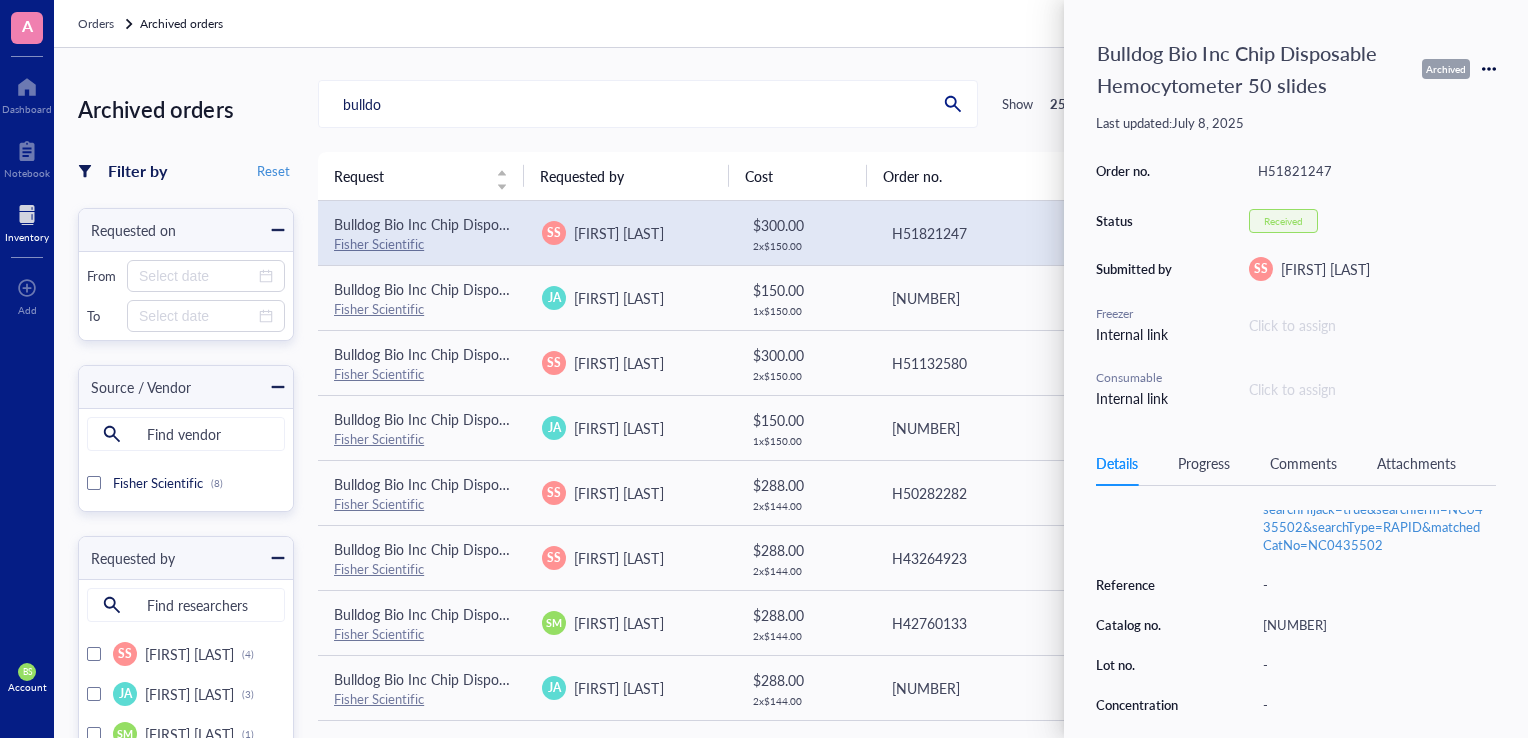 scroll, scrollTop: 279, scrollLeft: 0, axis: vertical 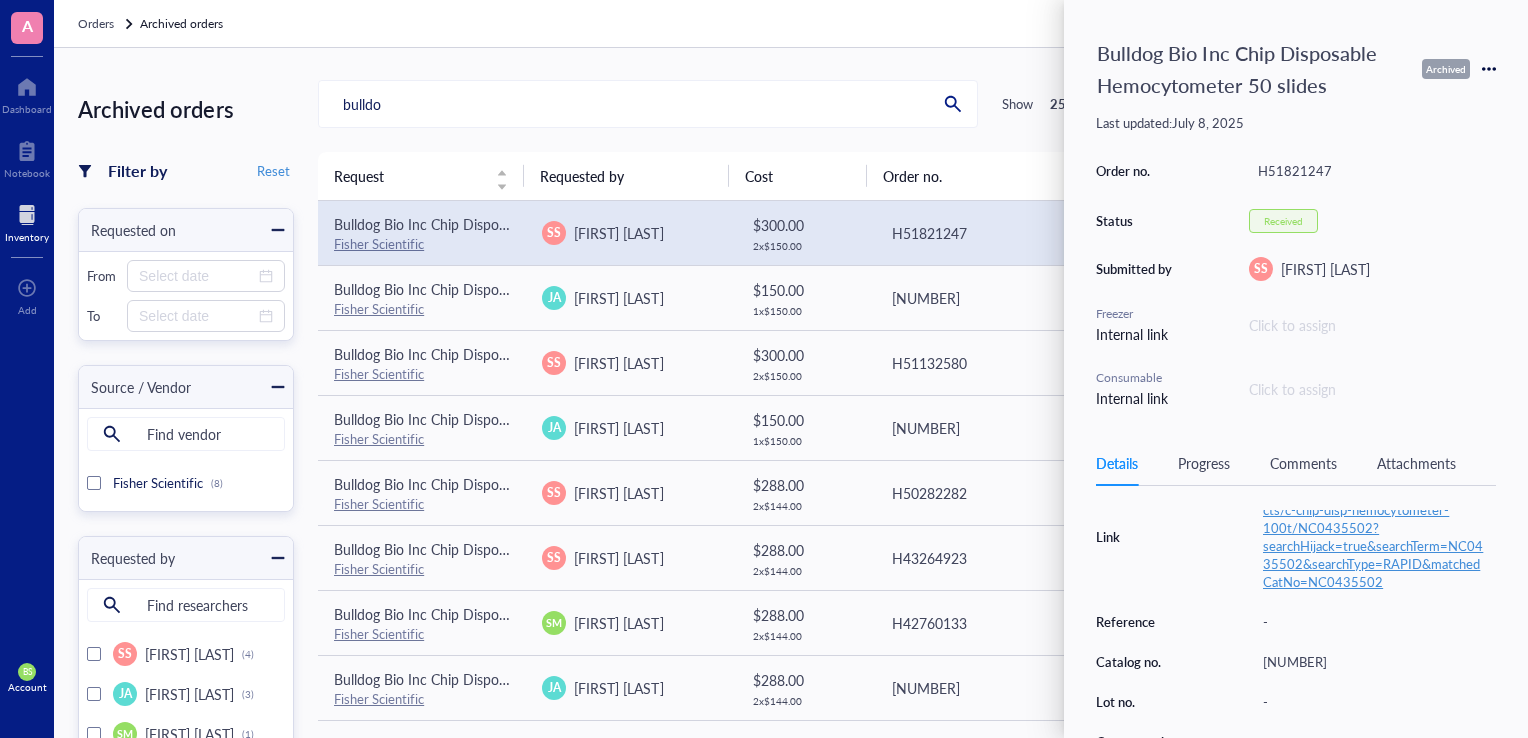click on "https://www.fishersci.com/shop/products/c-chip-disp-hemocytometer-100t/NC0435502?searchHijack=true&searchTerm=NC0435502&searchType=RAPID&matchedCatNo=NC0435502" at bounding box center (1374, 536) 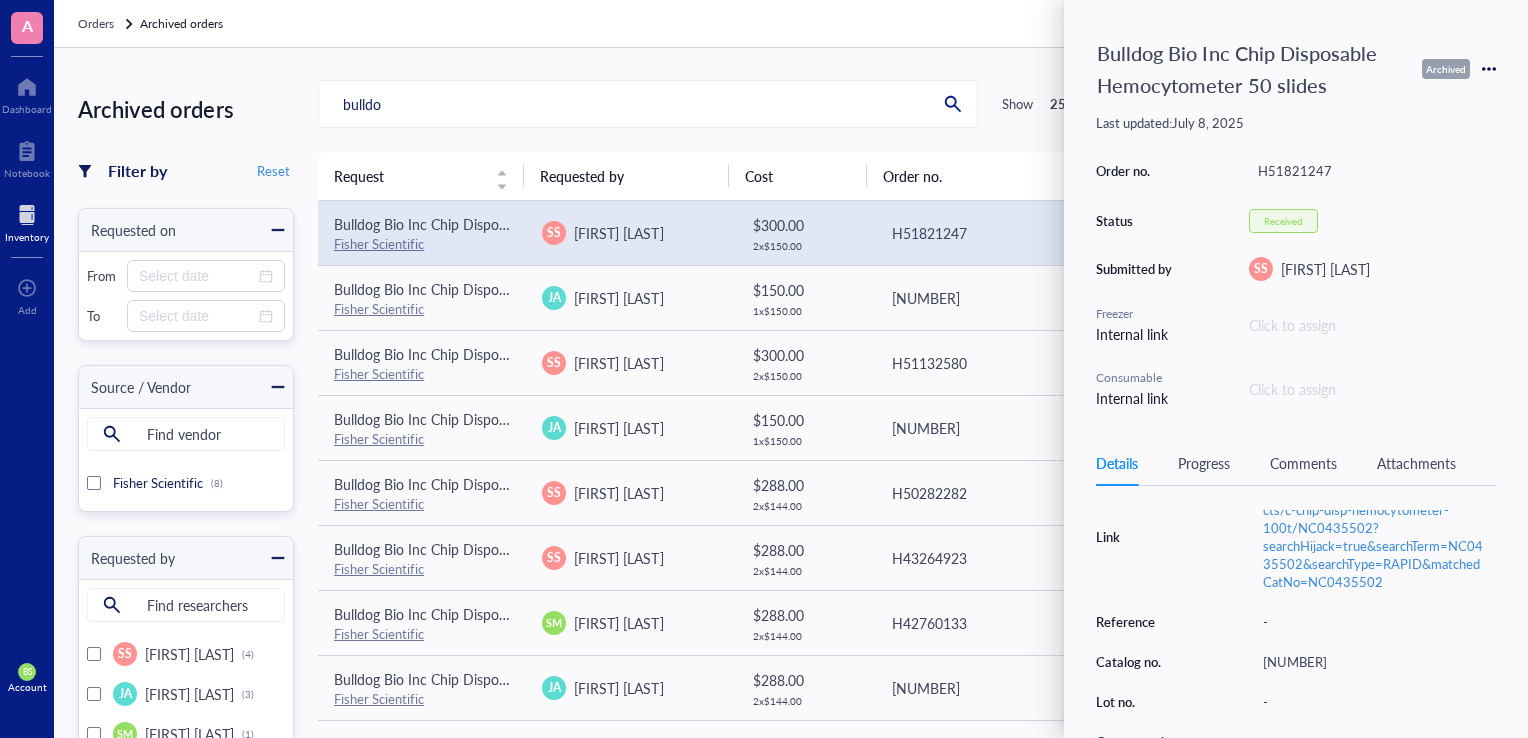 click on "Archived orders Filter by Reset Requested on From To Source / Vendor Find vendor   Fisher Scientific (8) Requested by Find researchers   SS Sai Suraparaju (4) JA Jeyashree Ashok (3) SM Sarah  Madiha (1) Archived on From To Archived by Find researchers   MK Mason King (5) CM Cass Morrison (3) Status Received (8) bulldog   Show 25 of  8   results Export Request Requested by Cost Order no. Status Archived on             Bulldog Bio Inc Chip Disposable Hemocytometer 50 slides Fisher Scientific SS Sai Suraparaju $ 300.00 2  x  $ 150.00 H51821247 Received Jul 8, 2025 Jul 8, 2025 Bulldog Bio Inc Chip Disposable Hemocytometer 50 slides Fisher Scientific JA Jeyashree Ashok $ 150.00 1  x  $ 150.00 H51290901 Received May 21, 2025 May 21, 2025 Bulldog Bio Inc Chip Disposable Hemocytometer 50 slides Fisher Scientific SS Sai Suraparaju $ 300.00 2  x  $ 150.00 H51132580 Received Apr 29, 2025 Apr 29, 2025 Bulldog Bio Inc Chip Disposable Hemocytometer 50 slides Fisher Scientific JA Jeyashree Ashok $ 150.00 1  x  $ 150.00" at bounding box center [791, 393] 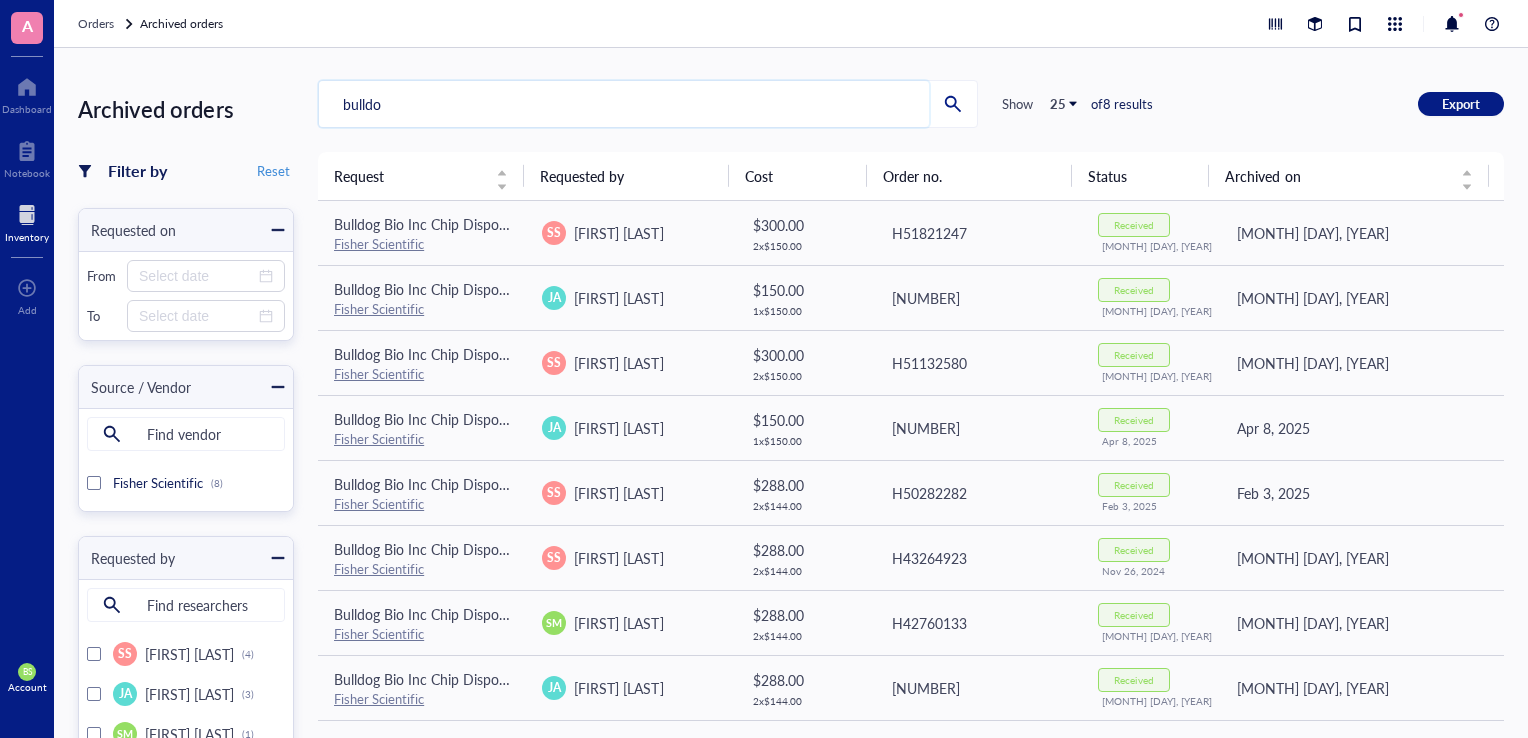 click on "bulldo" at bounding box center (624, 104) 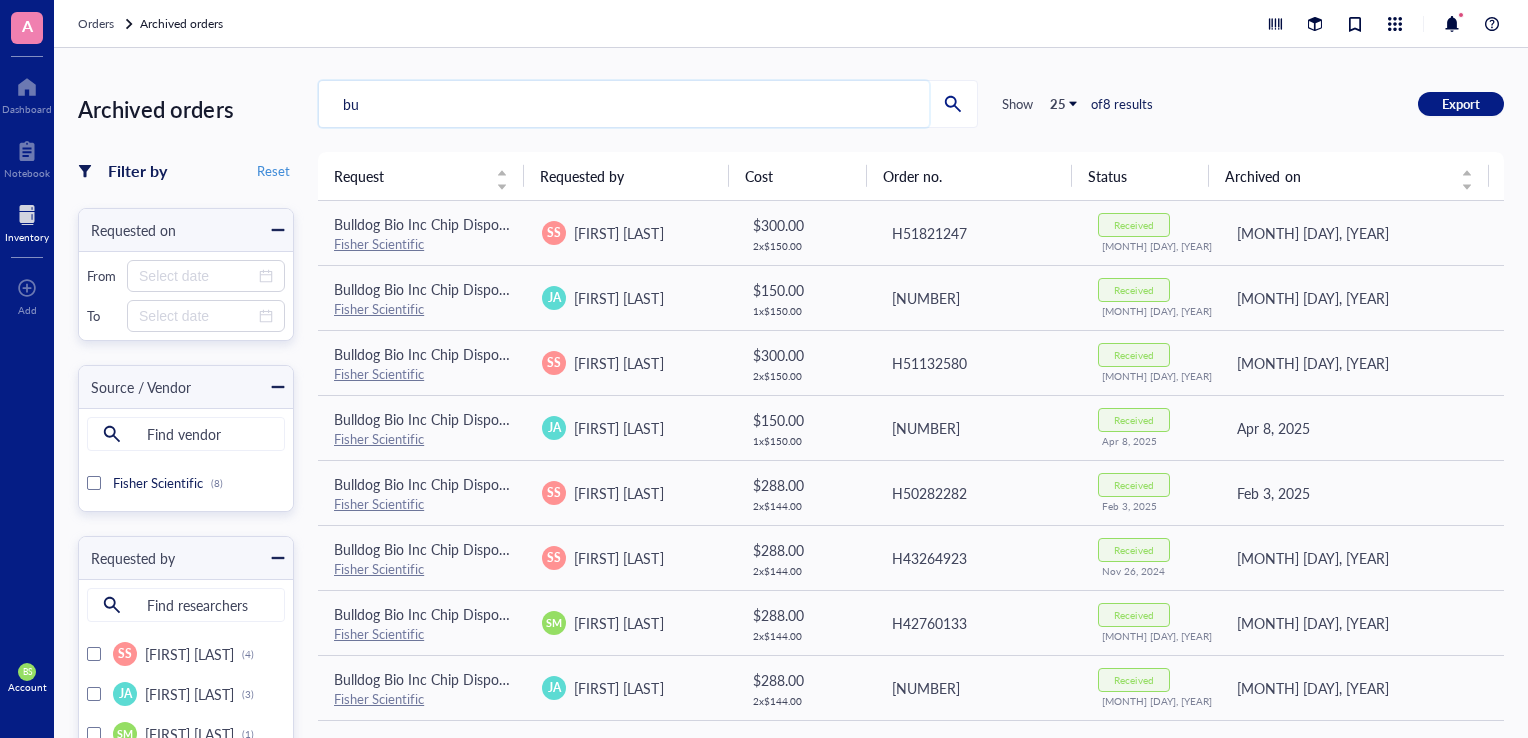 type on "b" 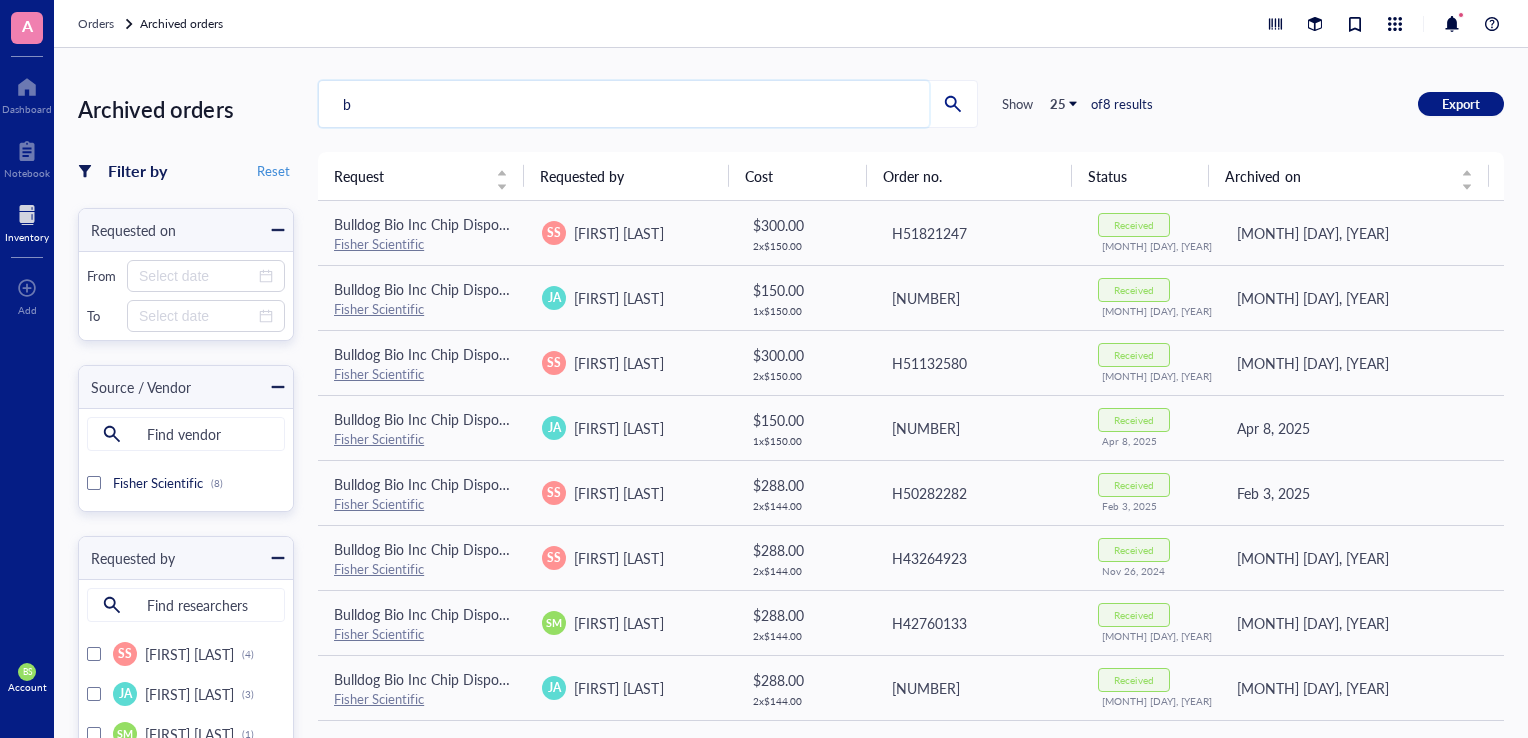 type 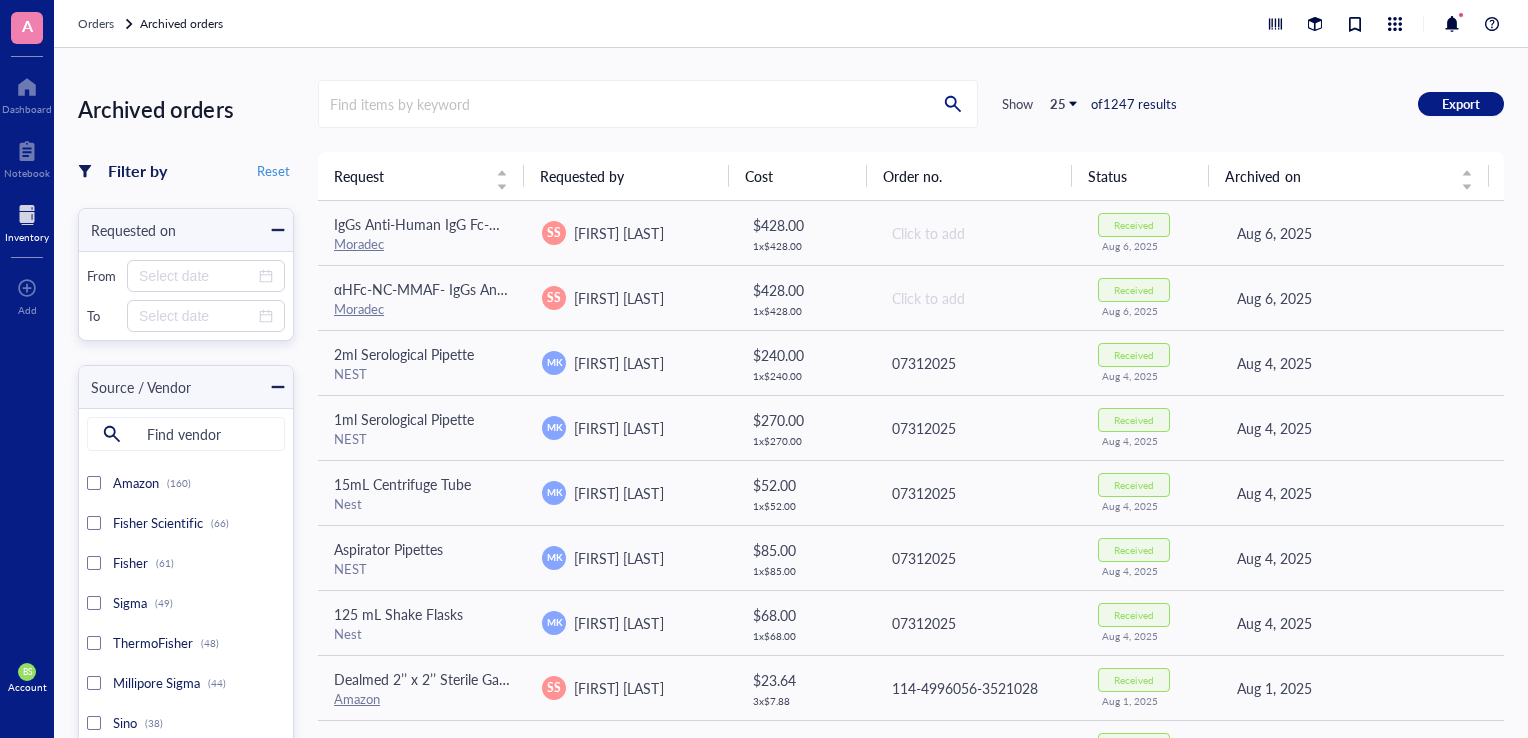click at bounding box center (27, 215) 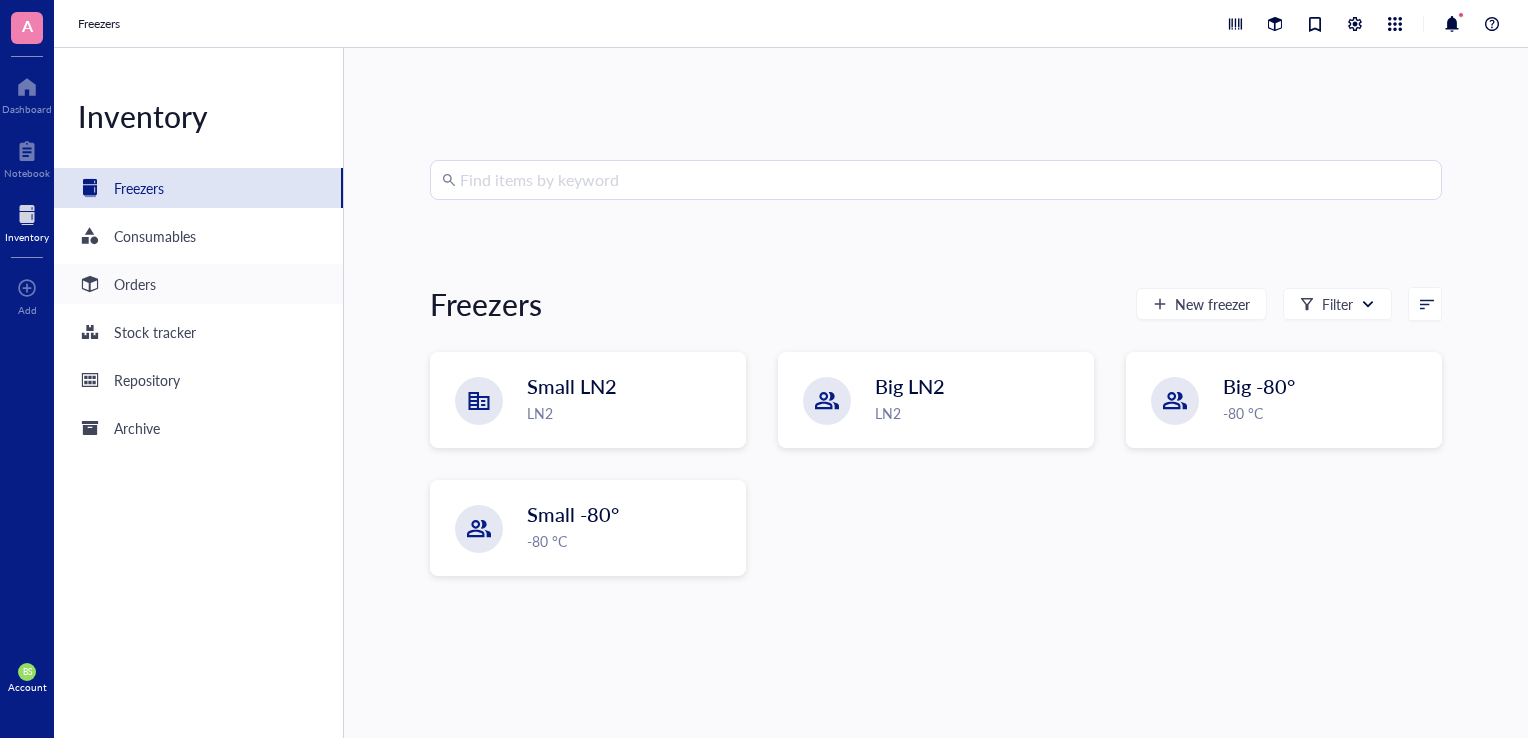 click on "Orders" at bounding box center (135, 284) 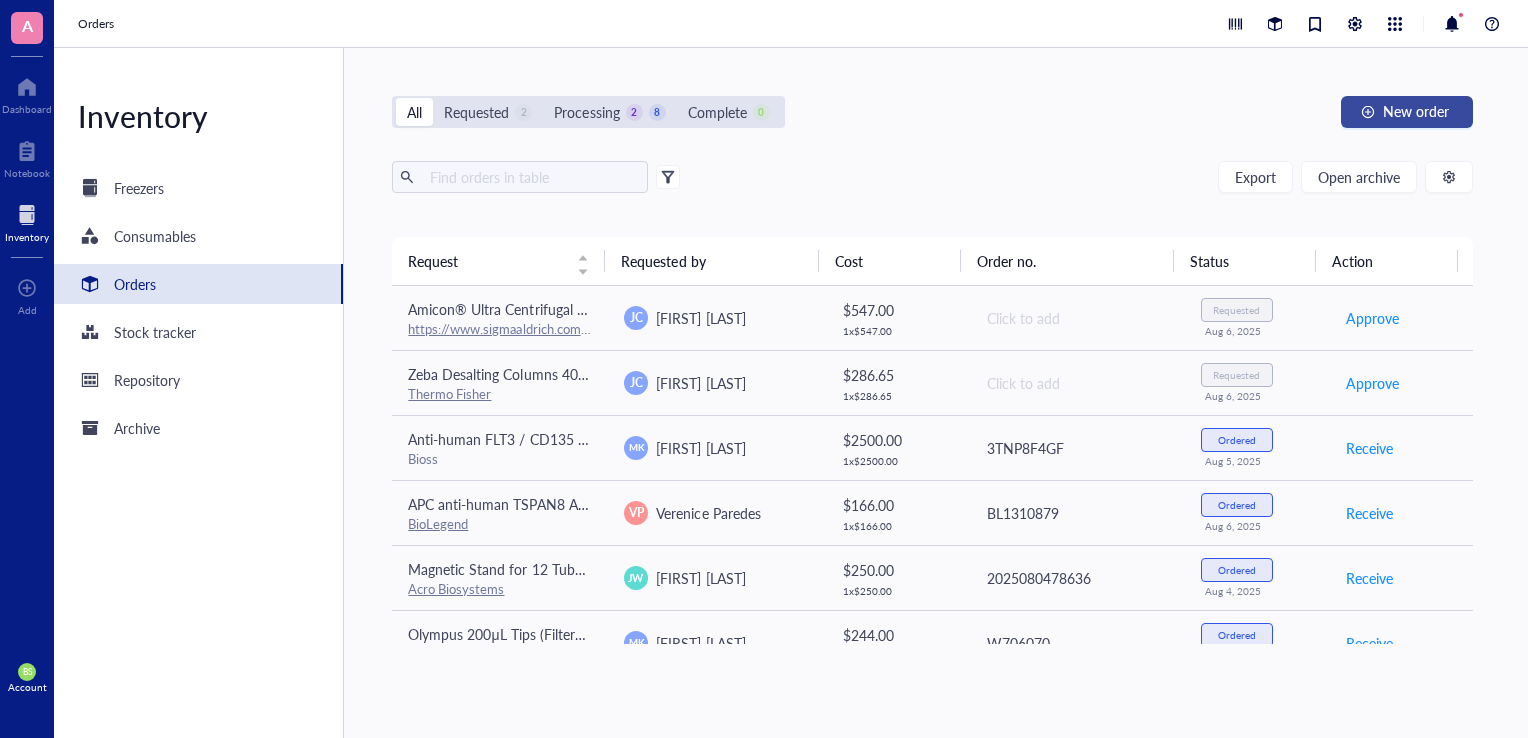 click on "New order" at bounding box center [1416, 111] 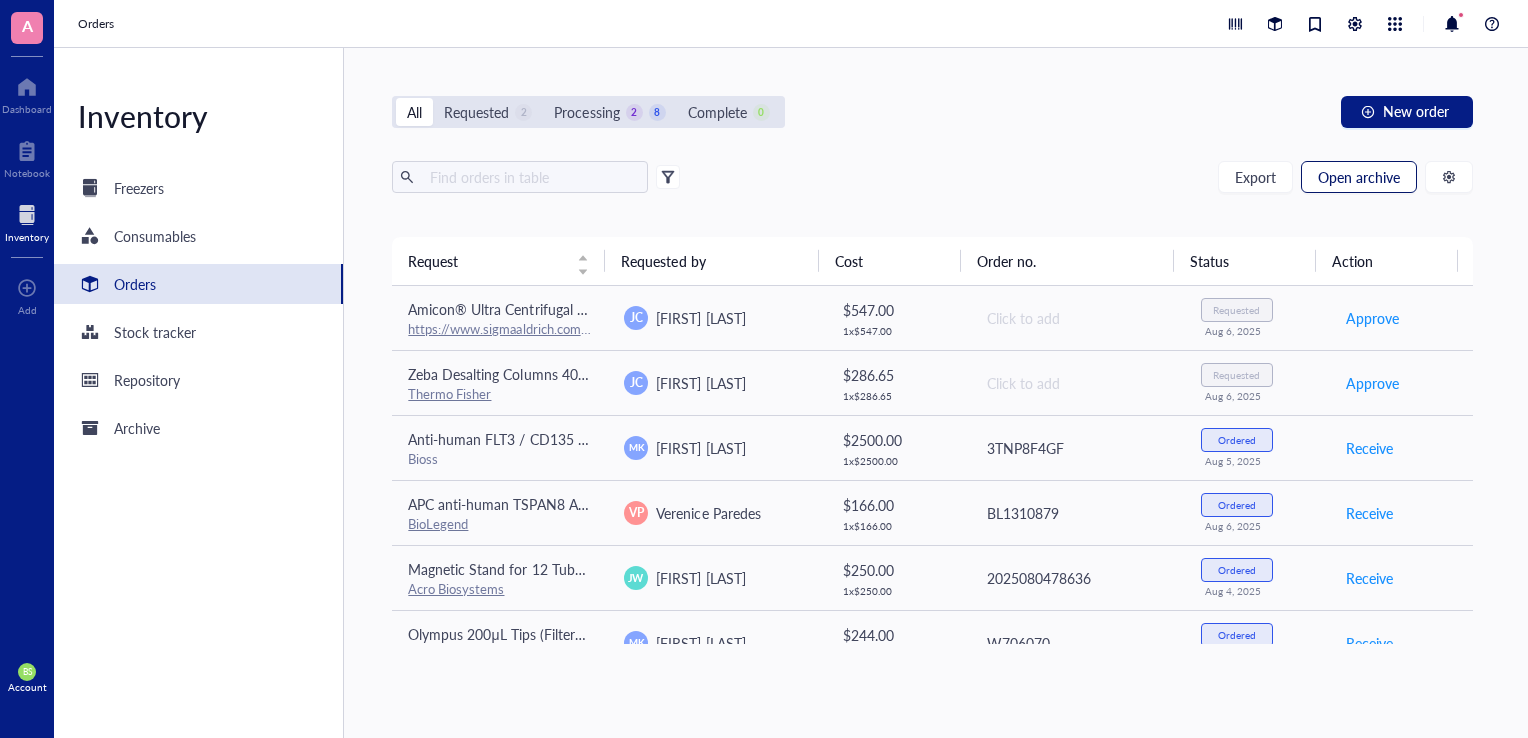 click on "Open archive" at bounding box center (1359, 177) 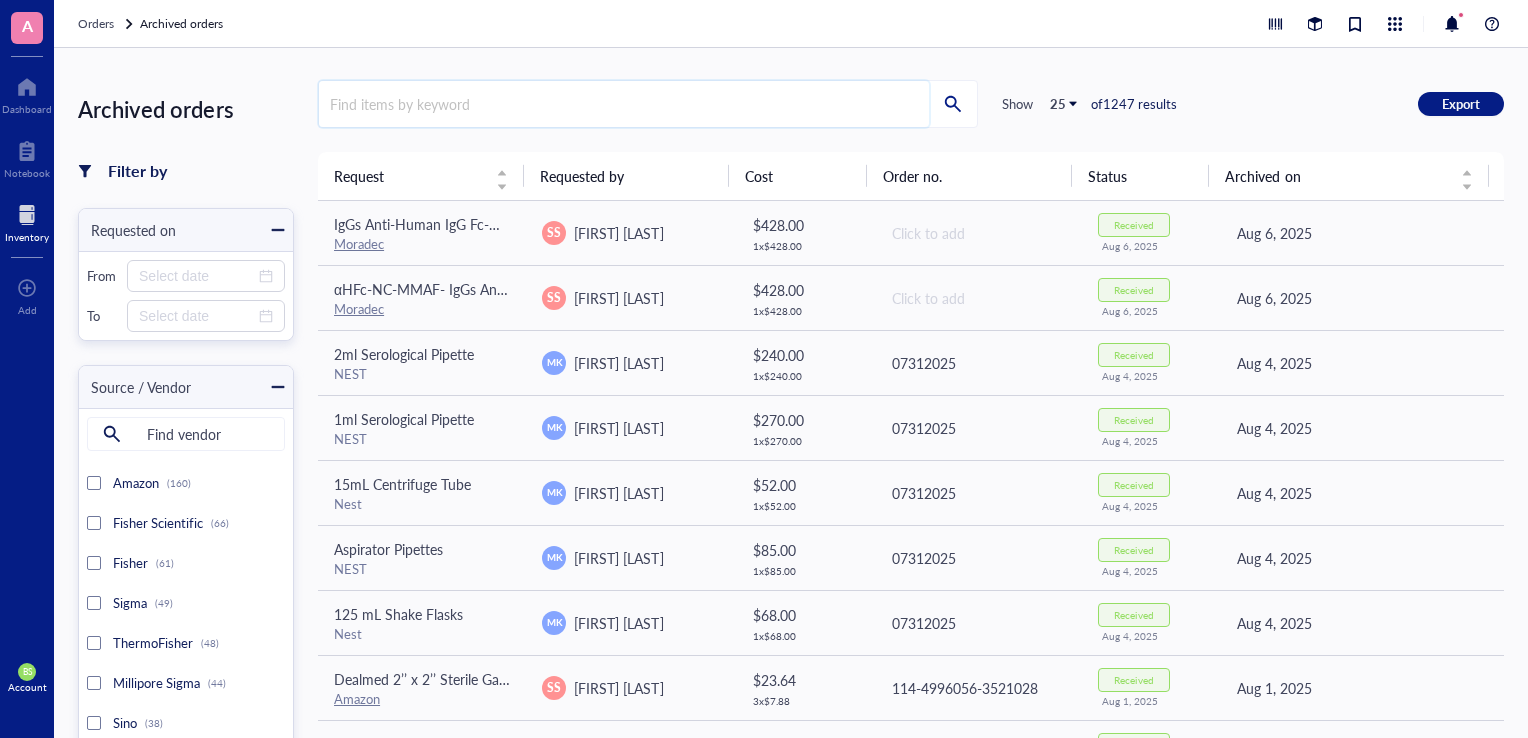 click at bounding box center (624, 104) 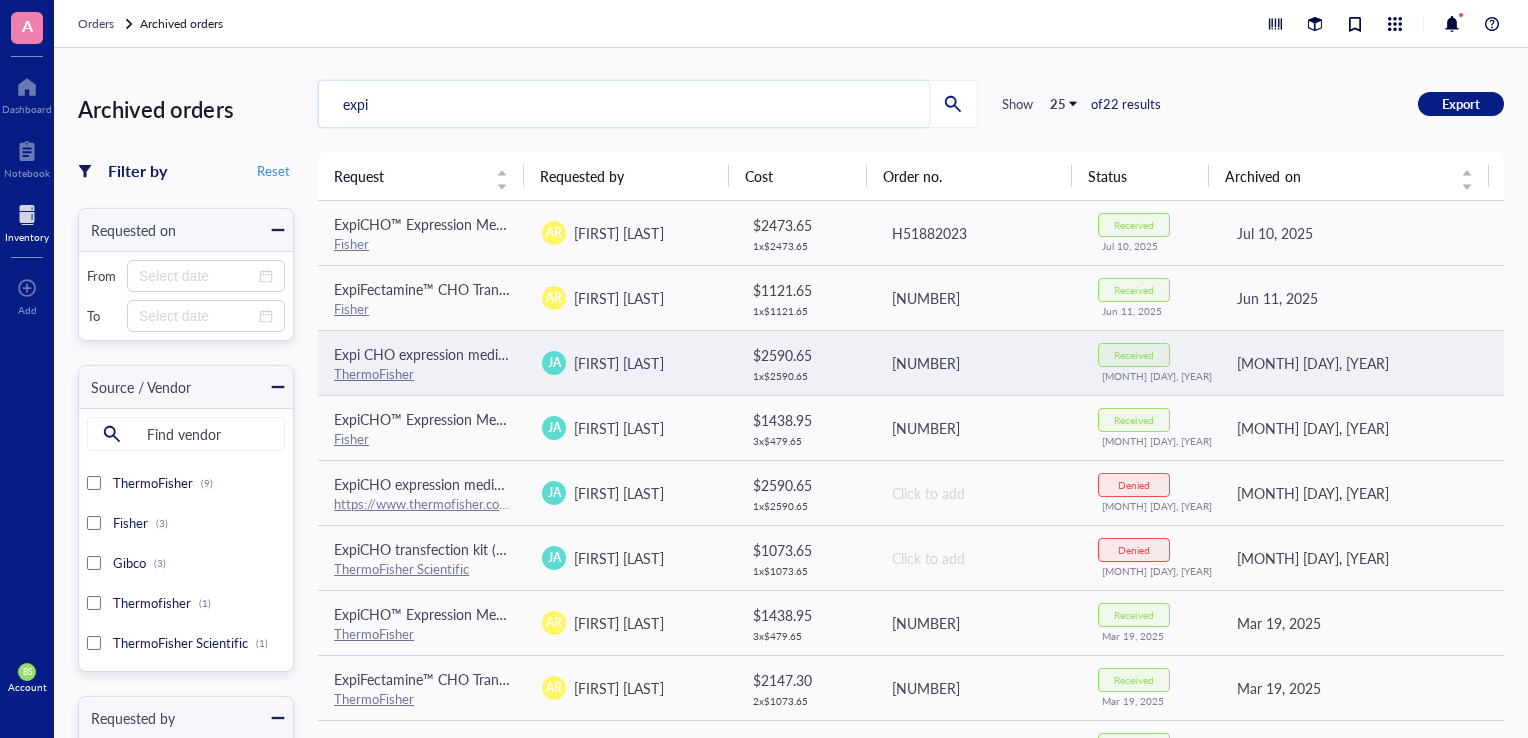 type on "expi" 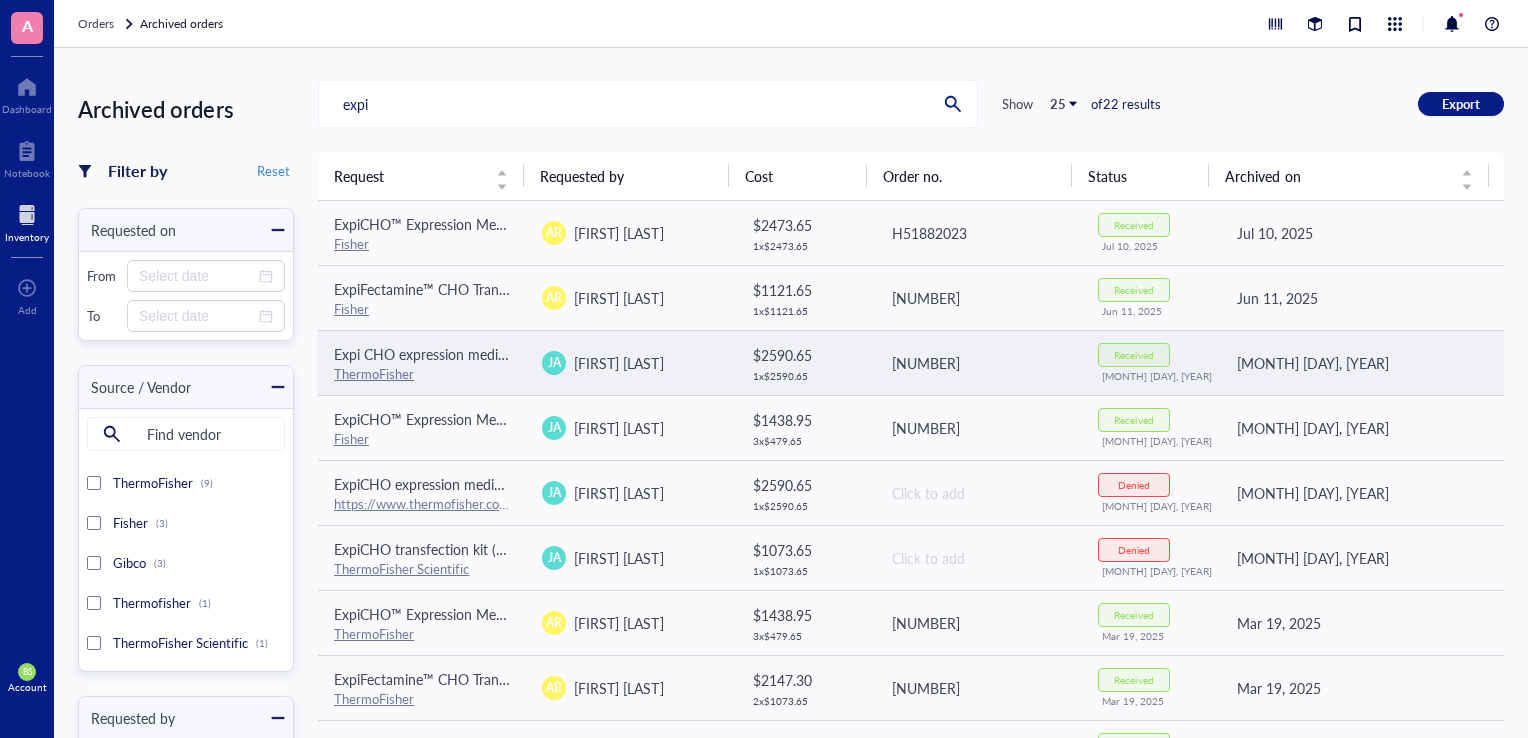 click on "Expi CHO expression medium" at bounding box center (426, 354) 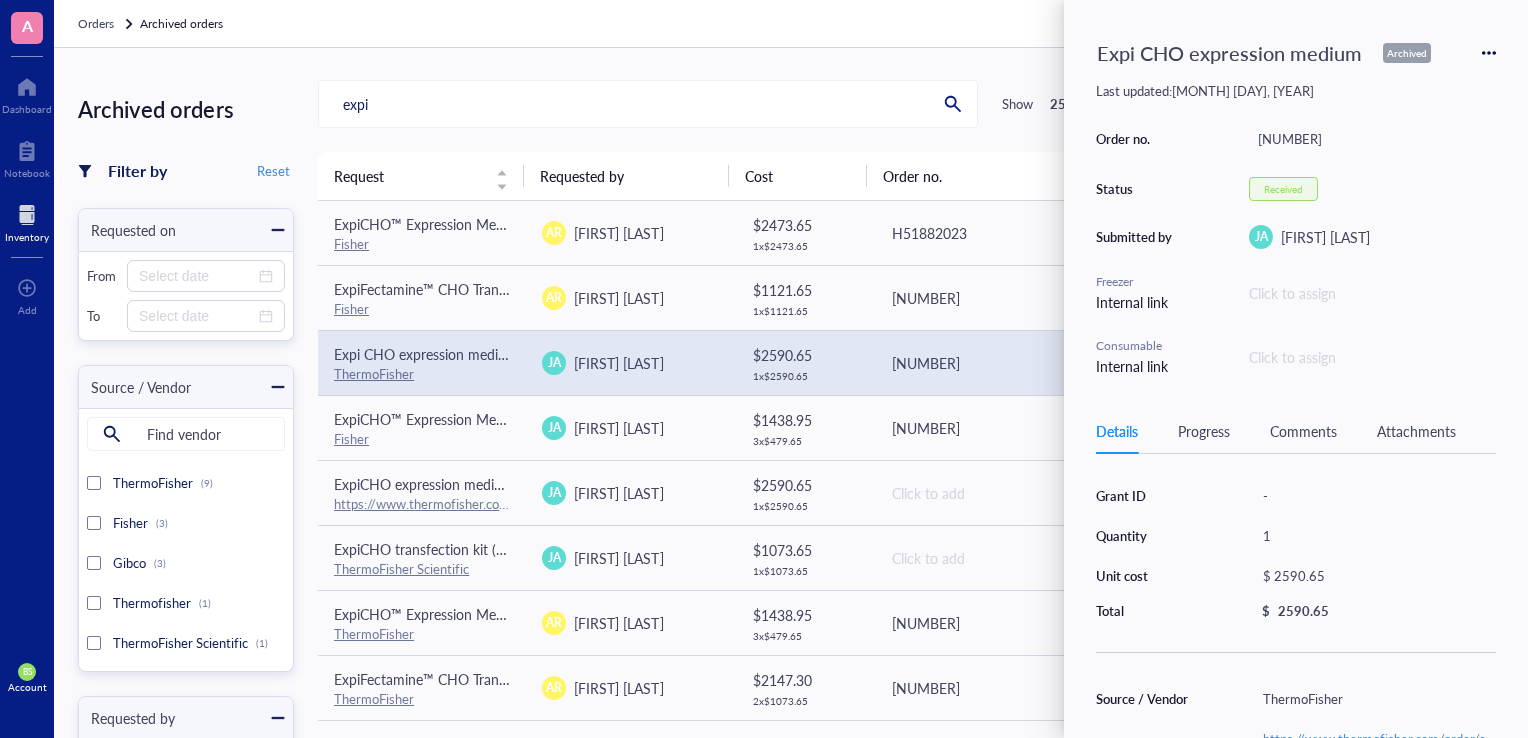 scroll, scrollTop: 100, scrollLeft: 0, axis: vertical 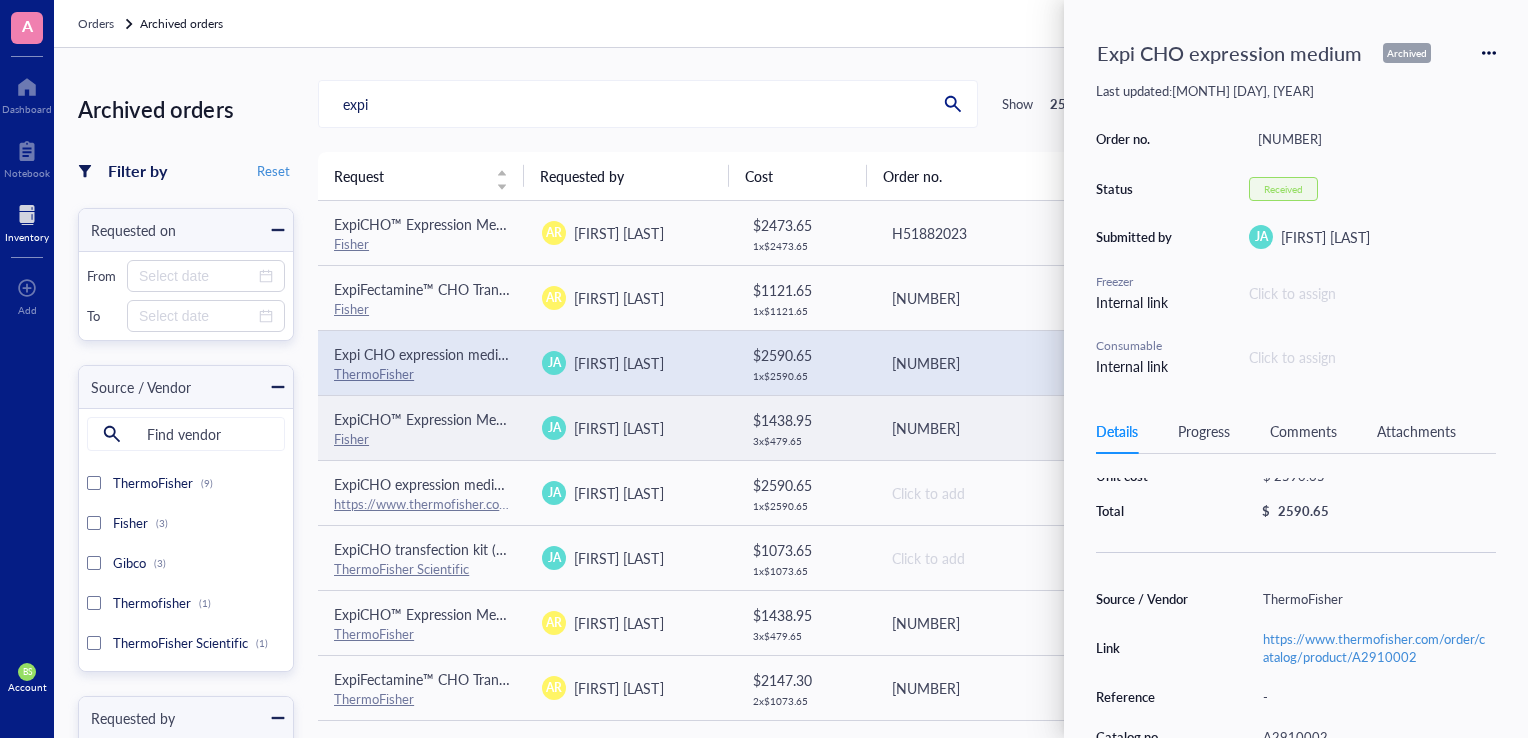 click on "ExpiCHO™ Expression Medium" at bounding box center (430, 419) 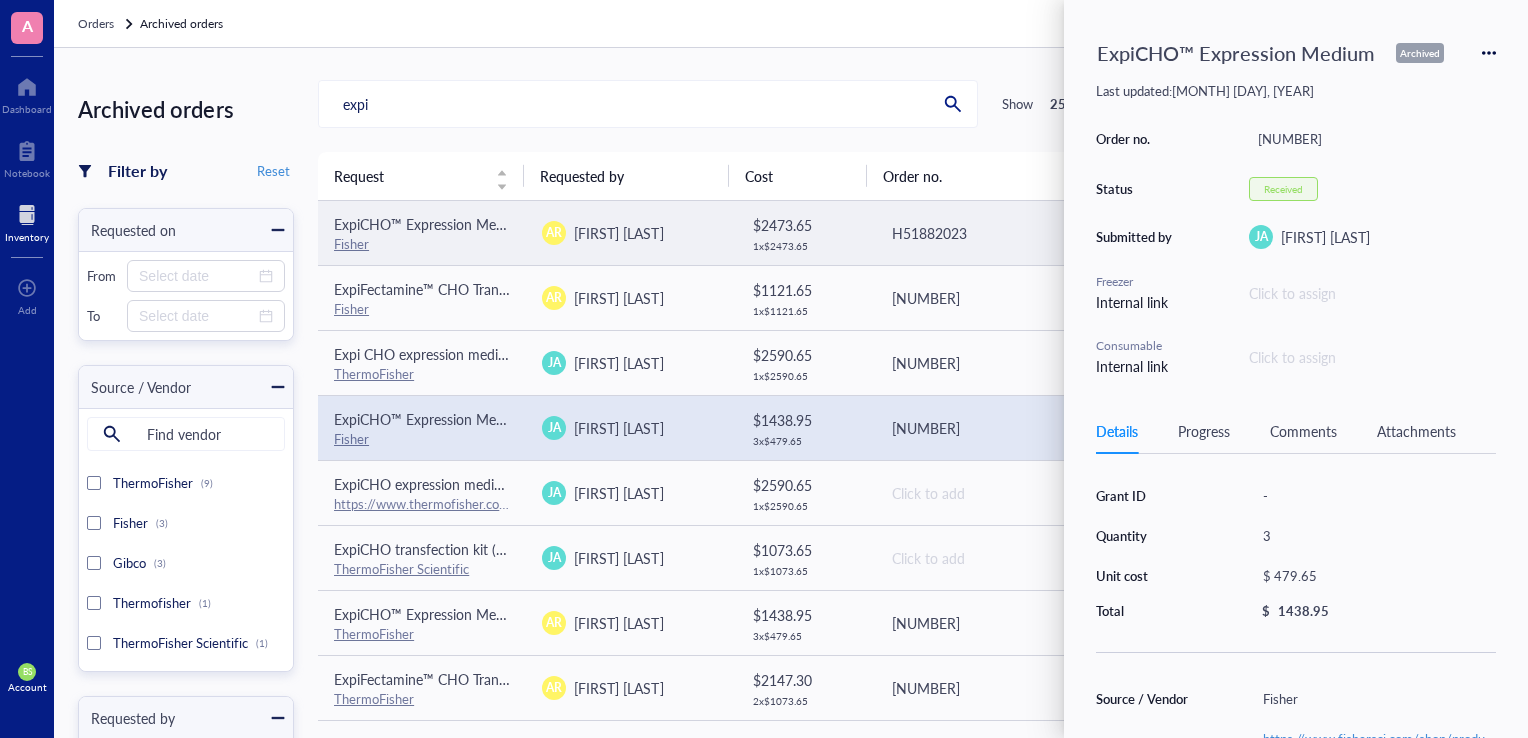 click on "ExpiCHO™ Expression Medium" at bounding box center (430, 224) 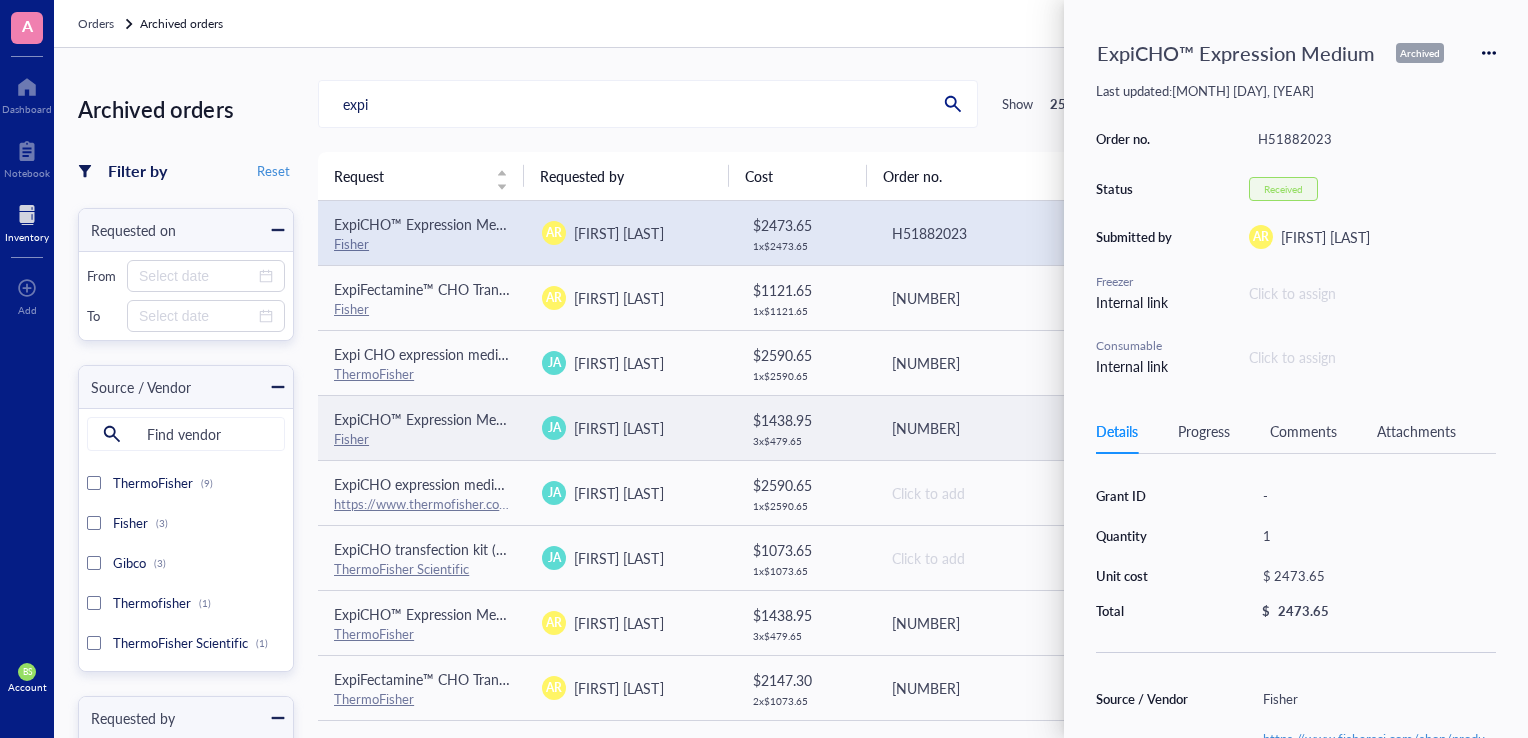 click on "ExpiCHO™ Expression Medium" at bounding box center [430, 419] 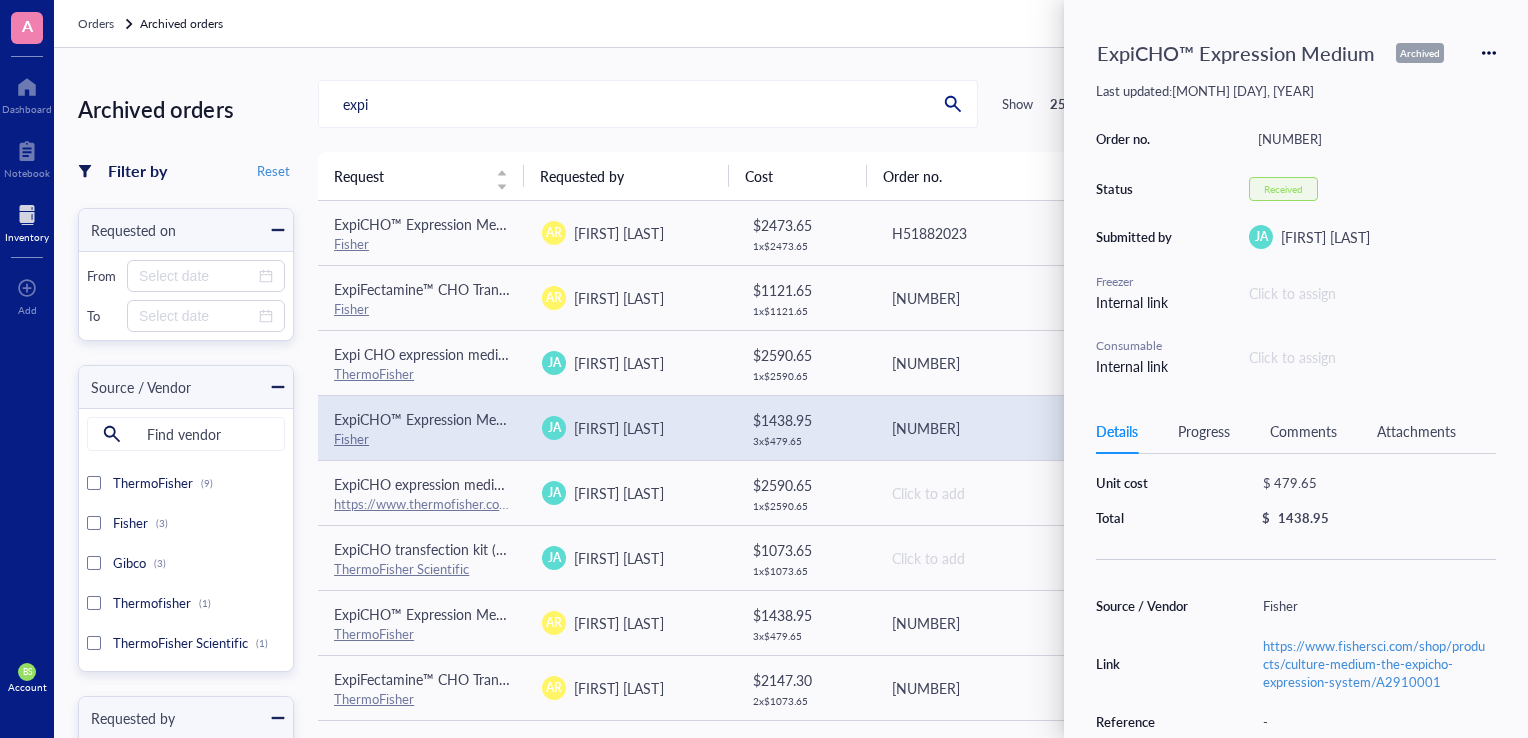 scroll, scrollTop: 0, scrollLeft: 0, axis: both 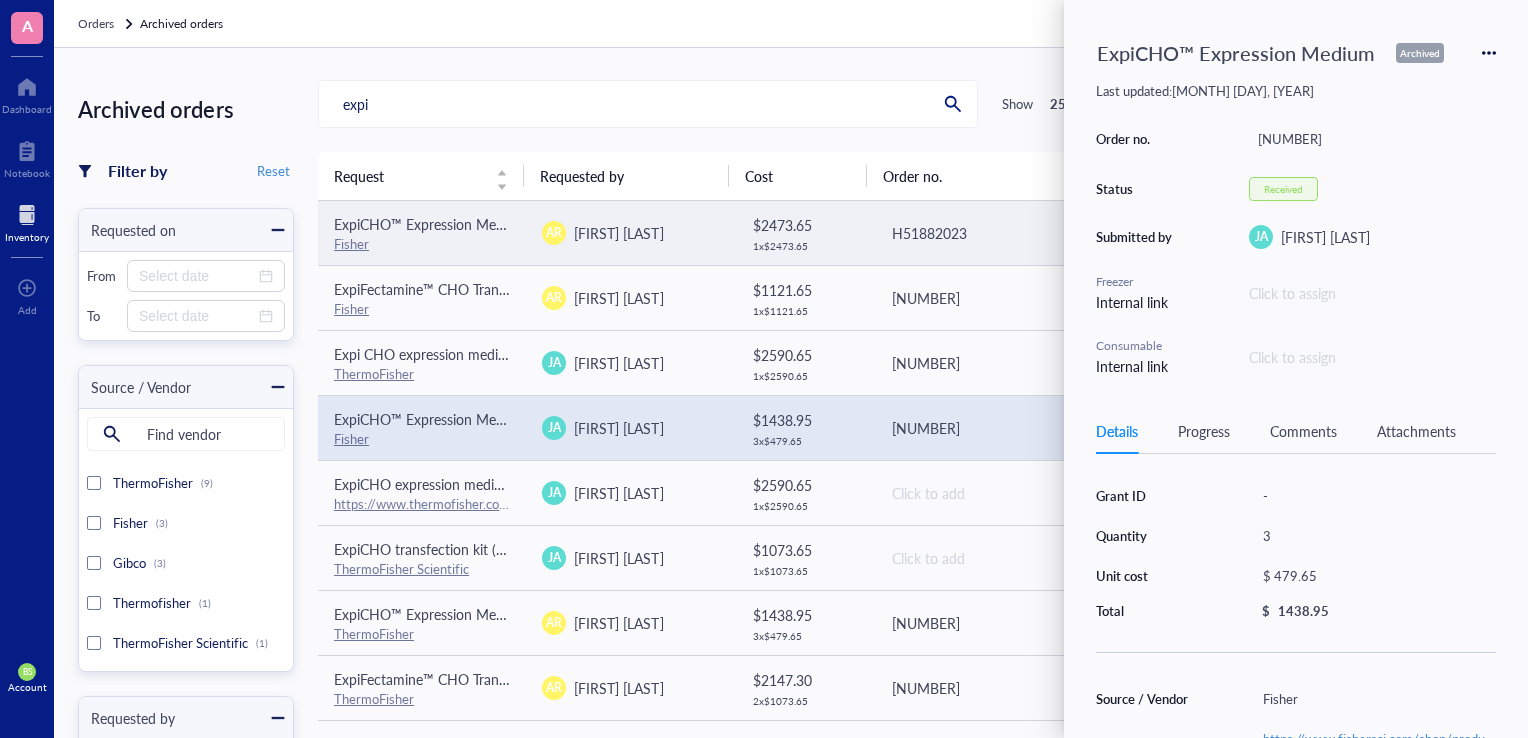 click on "ExpiCHO™ Expression Medium" at bounding box center [430, 224] 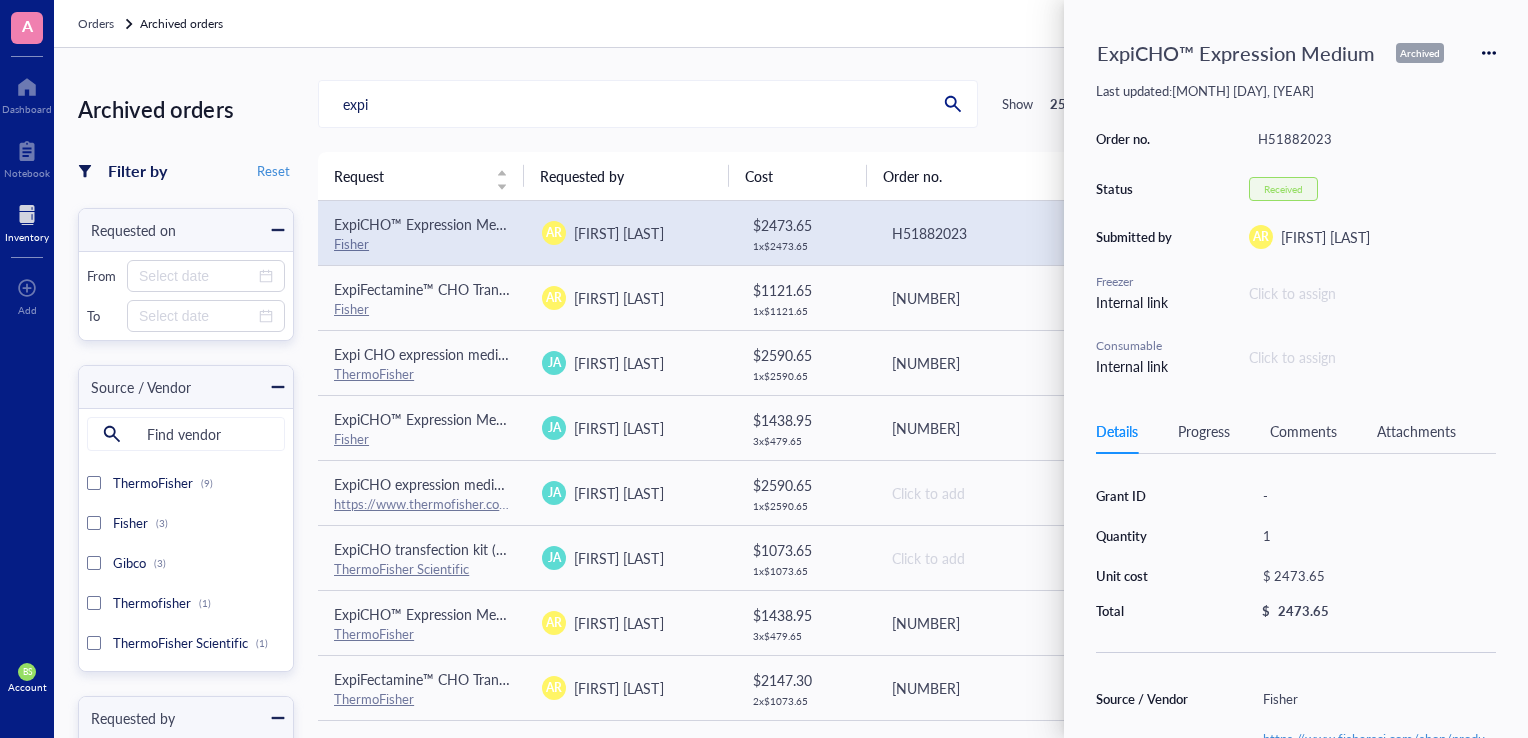 click on "ExpiCHO™ Expression Medium Archived" at bounding box center [1296, 53] 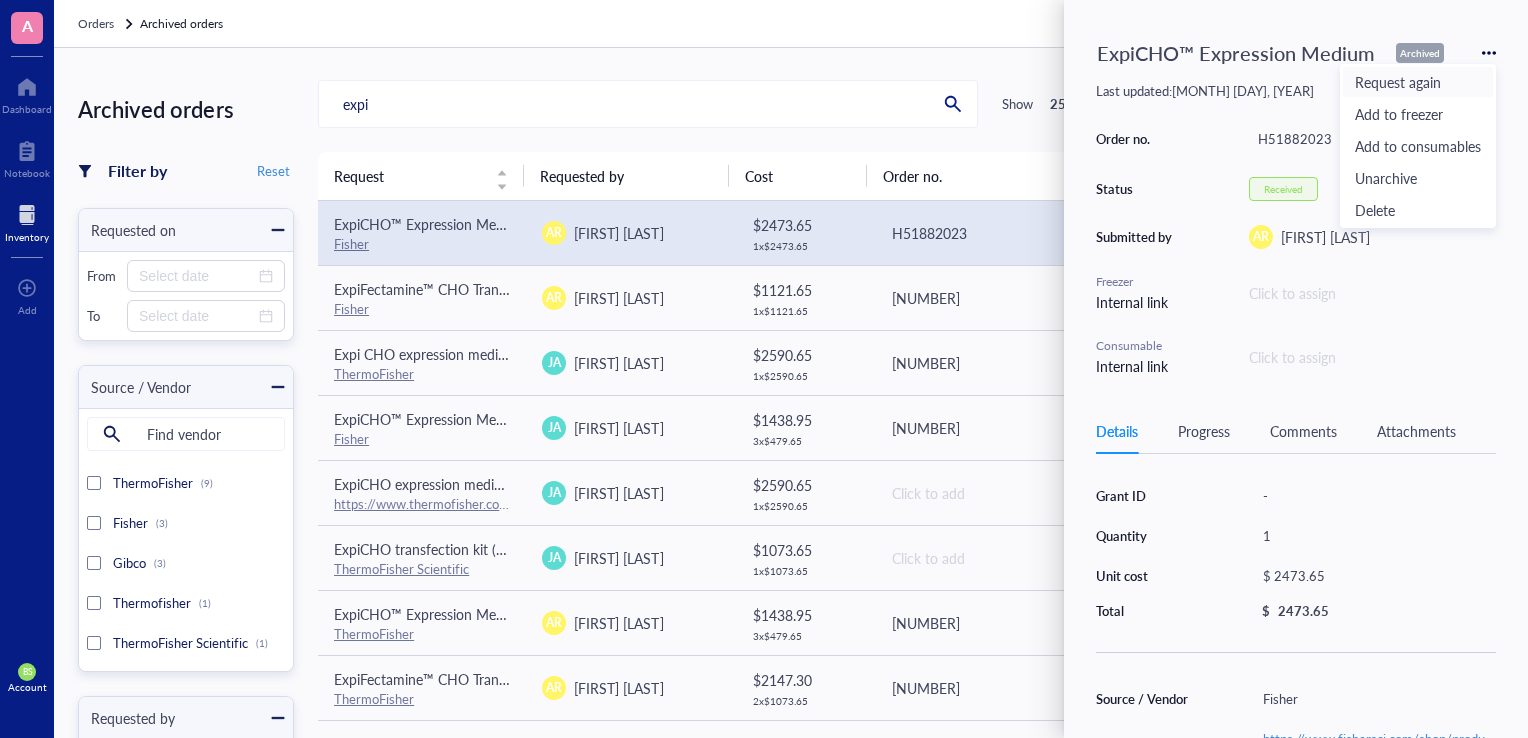 click on "Request again" at bounding box center (1418, 82) 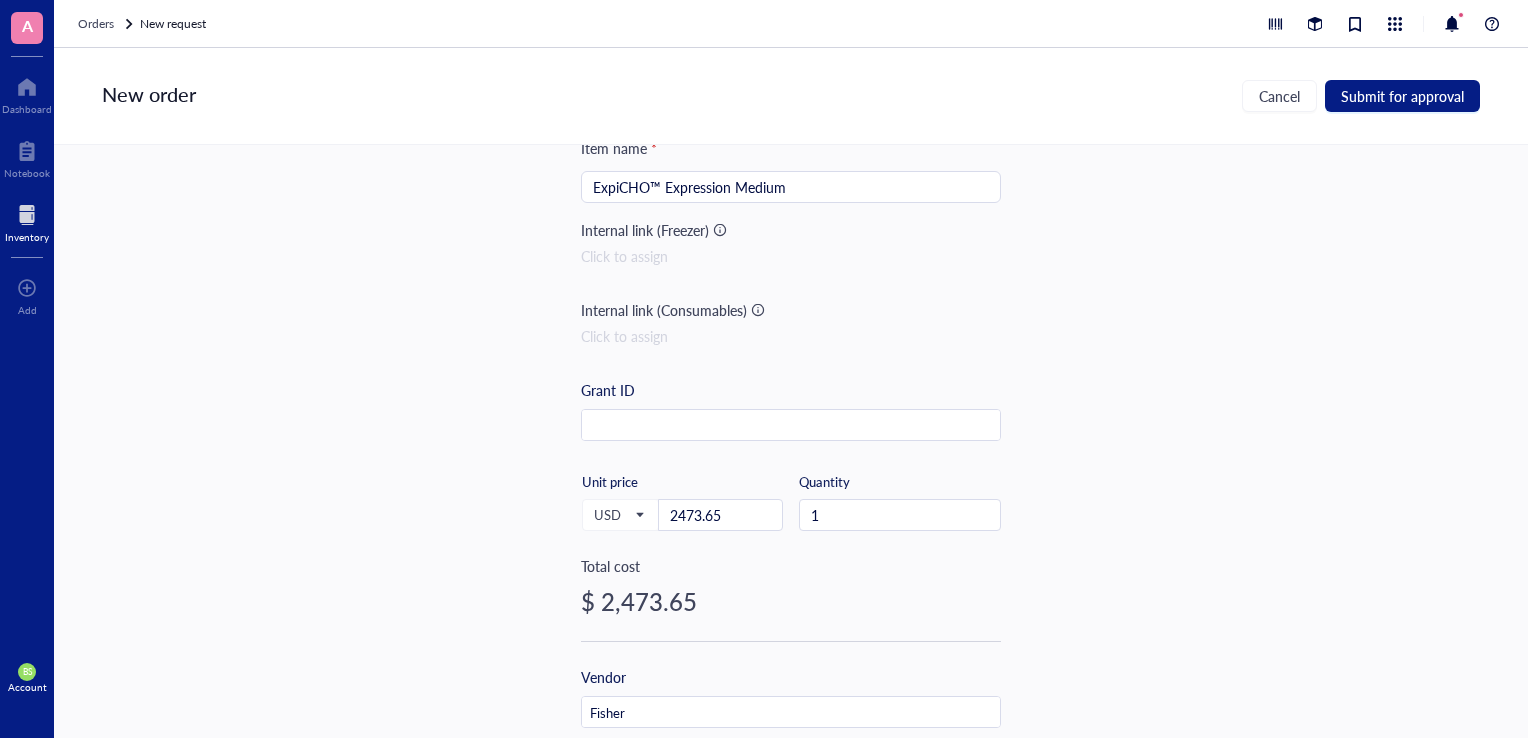 scroll, scrollTop: 0, scrollLeft: 0, axis: both 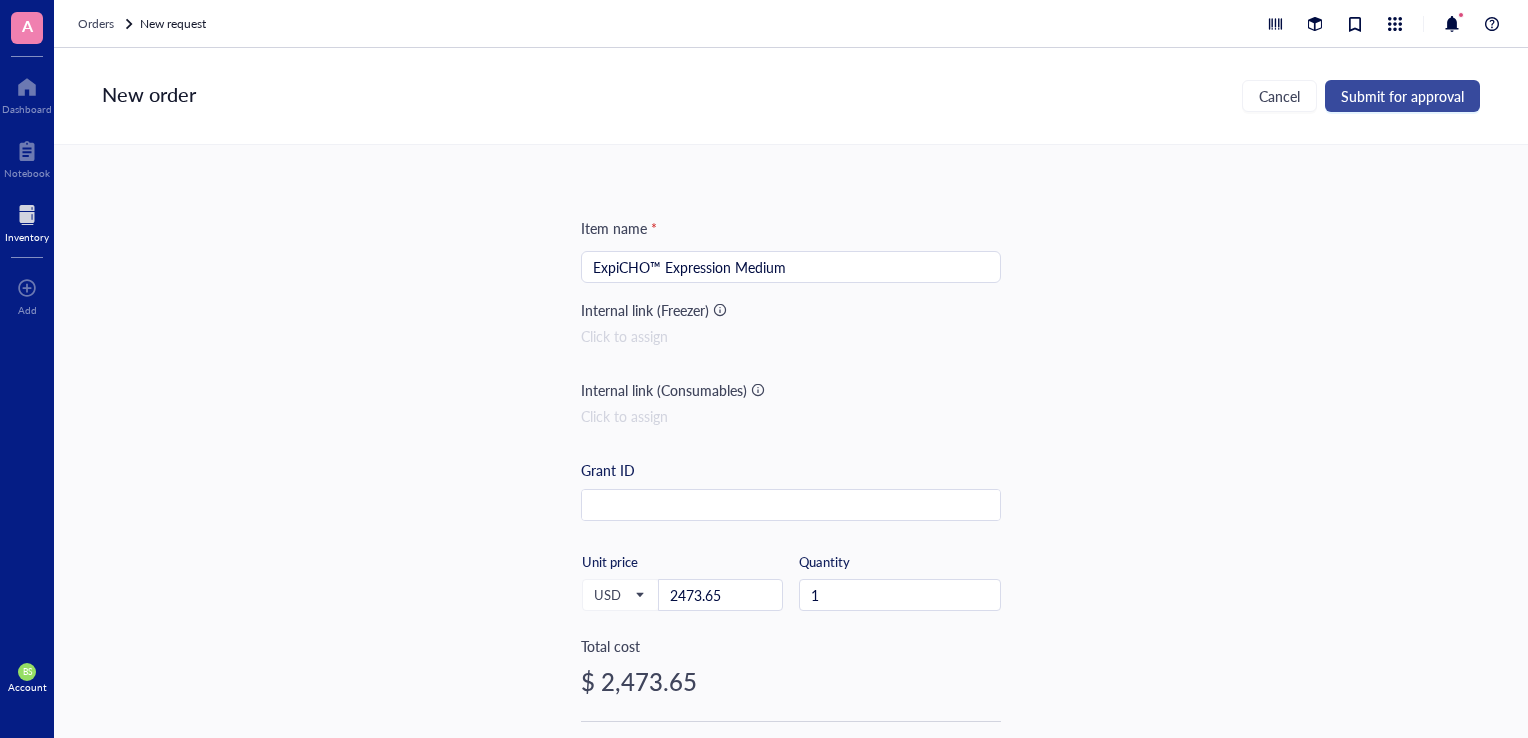 click on "Submit for approval" at bounding box center [1402, 96] 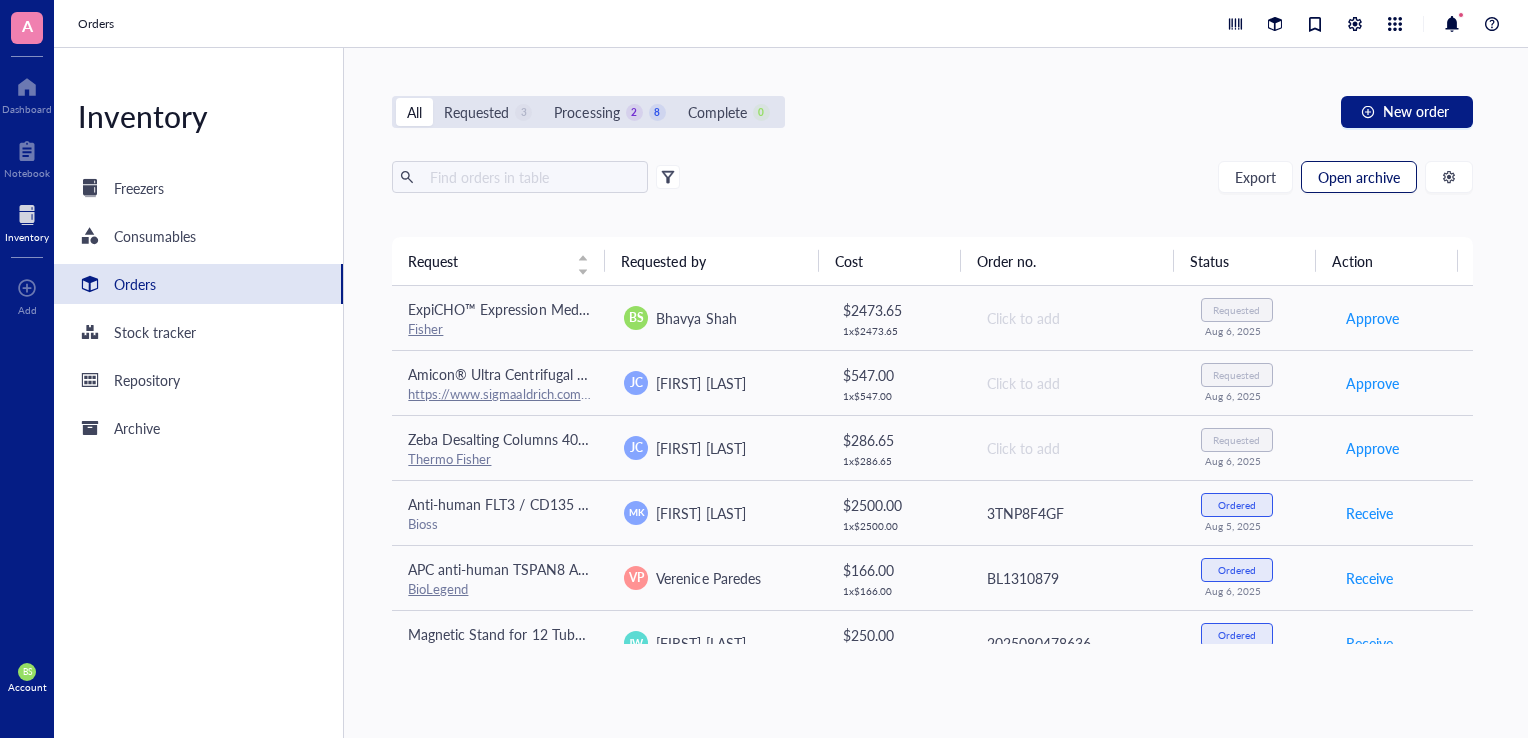click on "Open archive" at bounding box center [1359, 177] 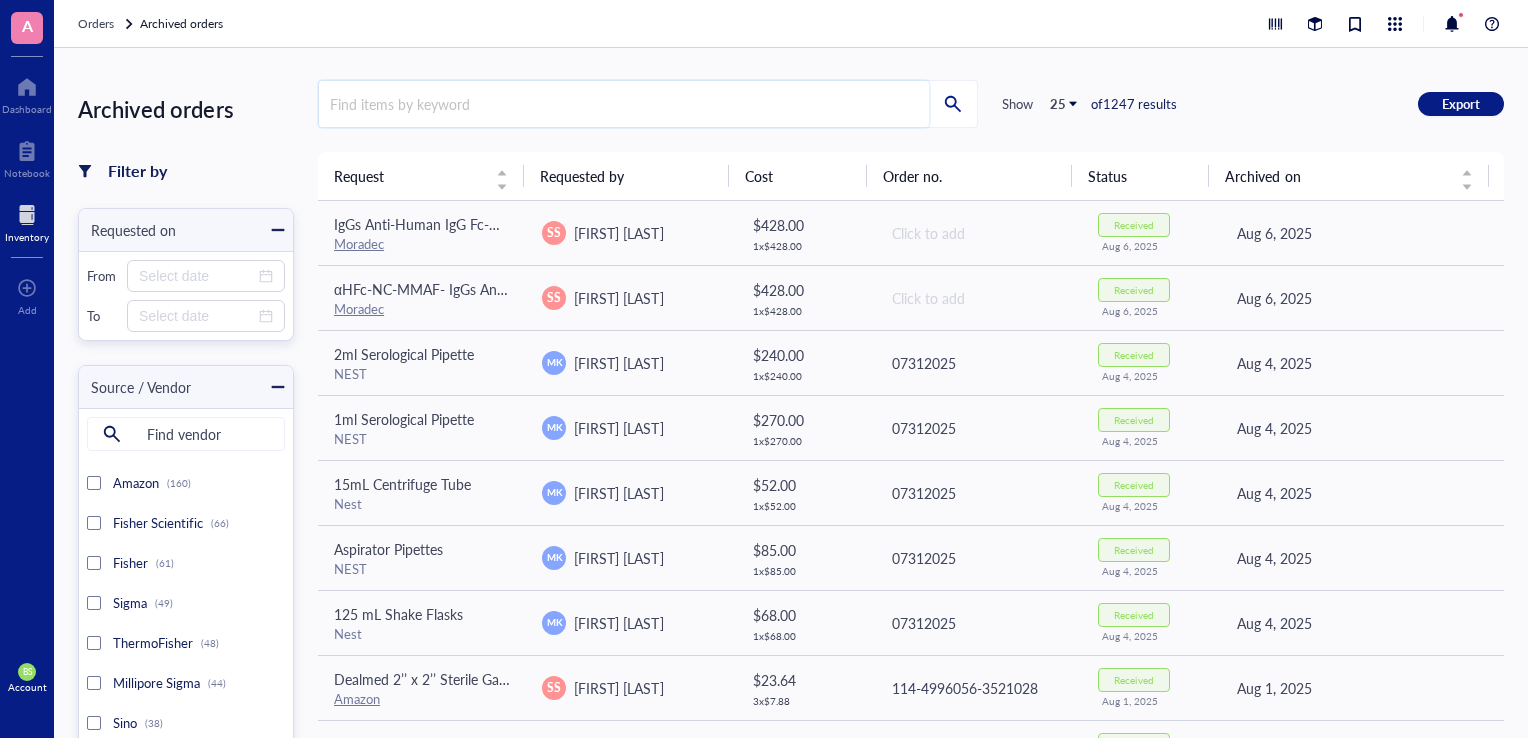 click at bounding box center [624, 104] 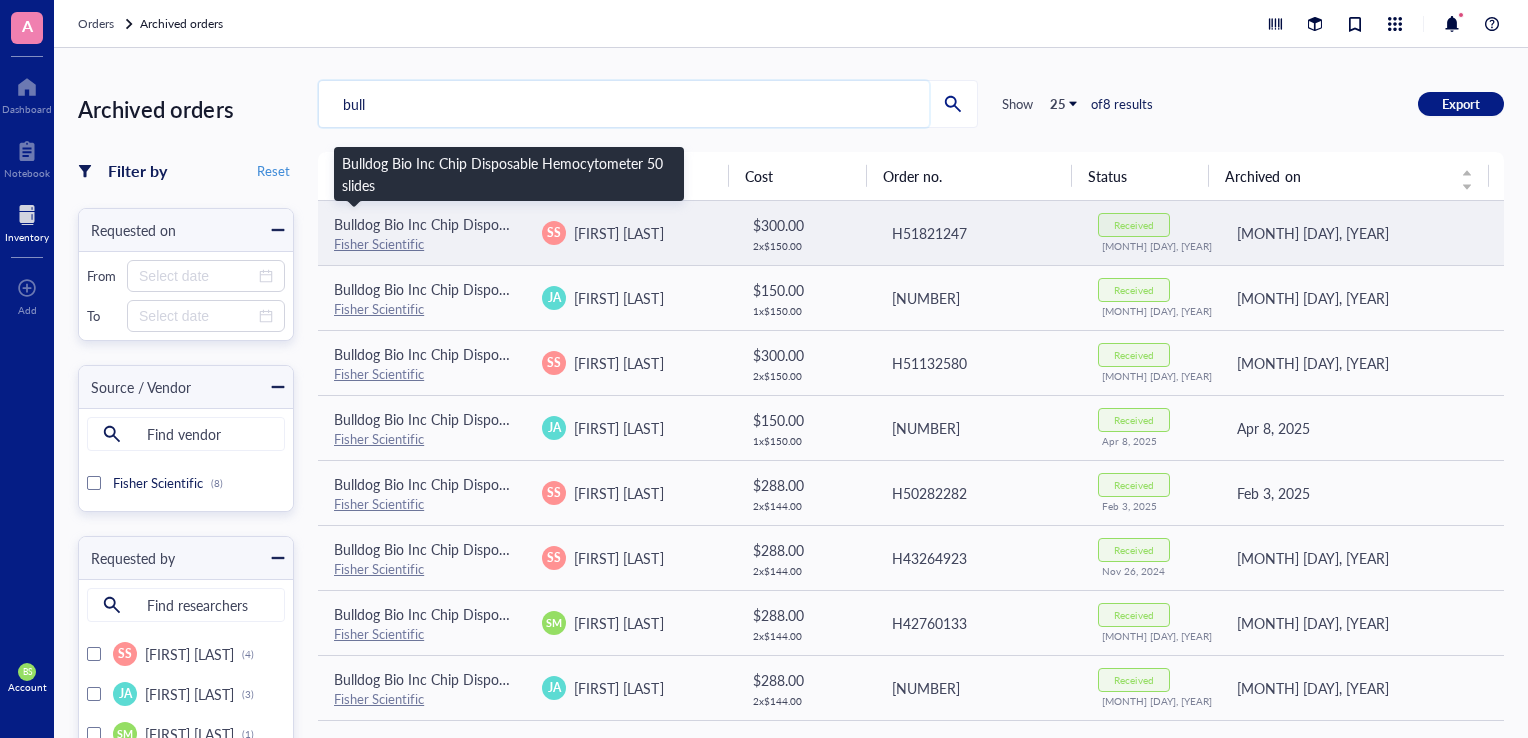 type on "bull" 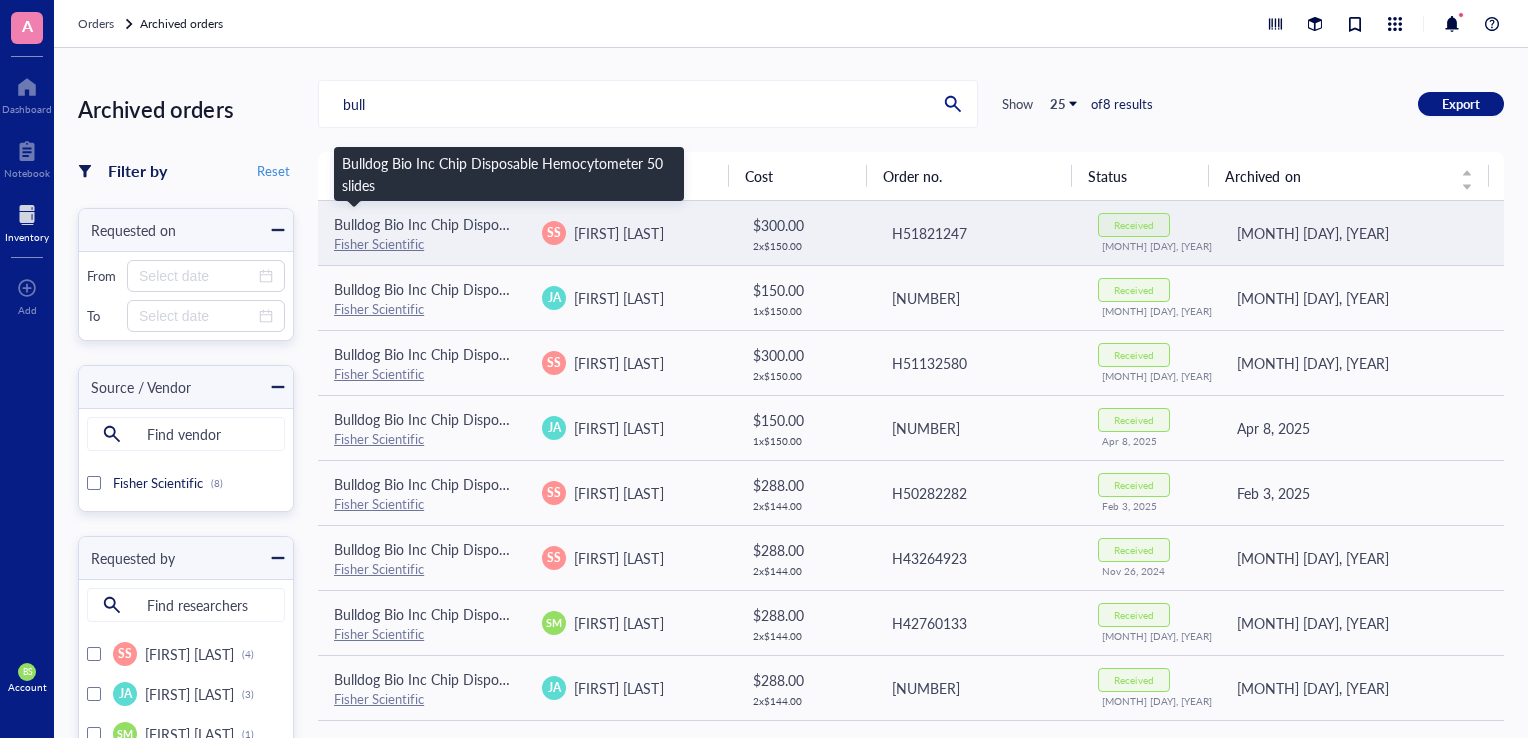 click on "Bulldog Bio Inc Chip Disposable Hemocytometer 50 slides" at bounding box center [513, 224] 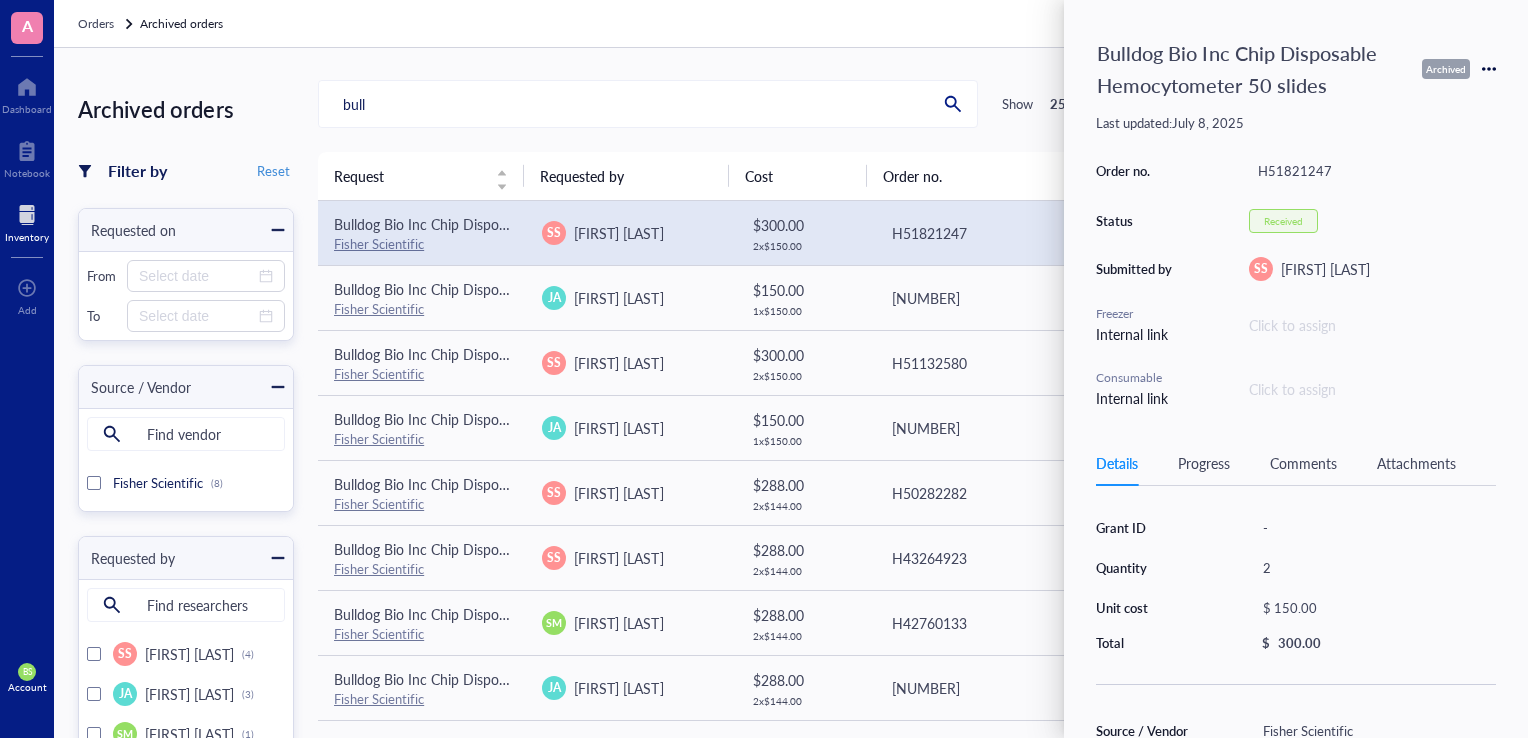 click 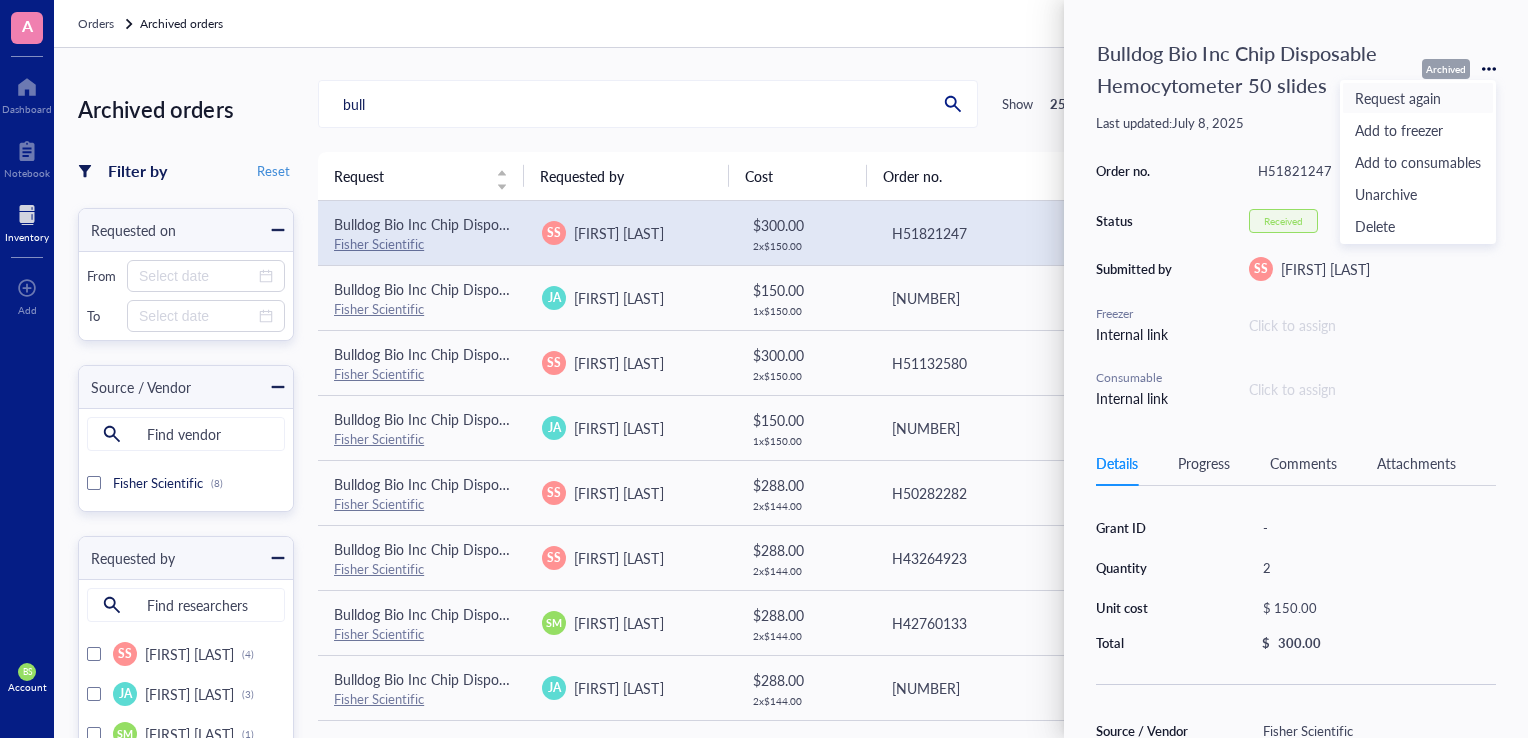 click on "Request again" at bounding box center (1418, 98) 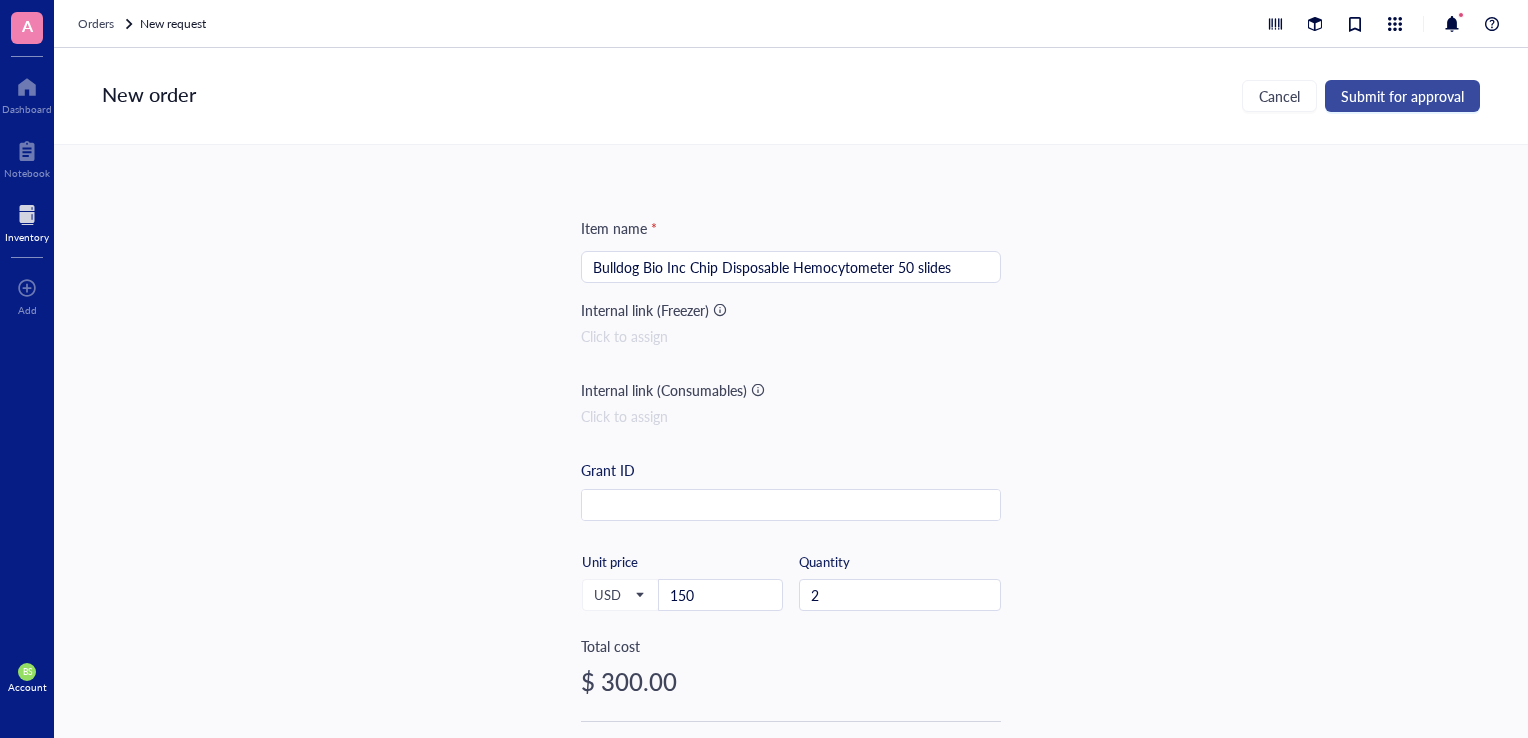 click on "Submit for approval" at bounding box center [1402, 96] 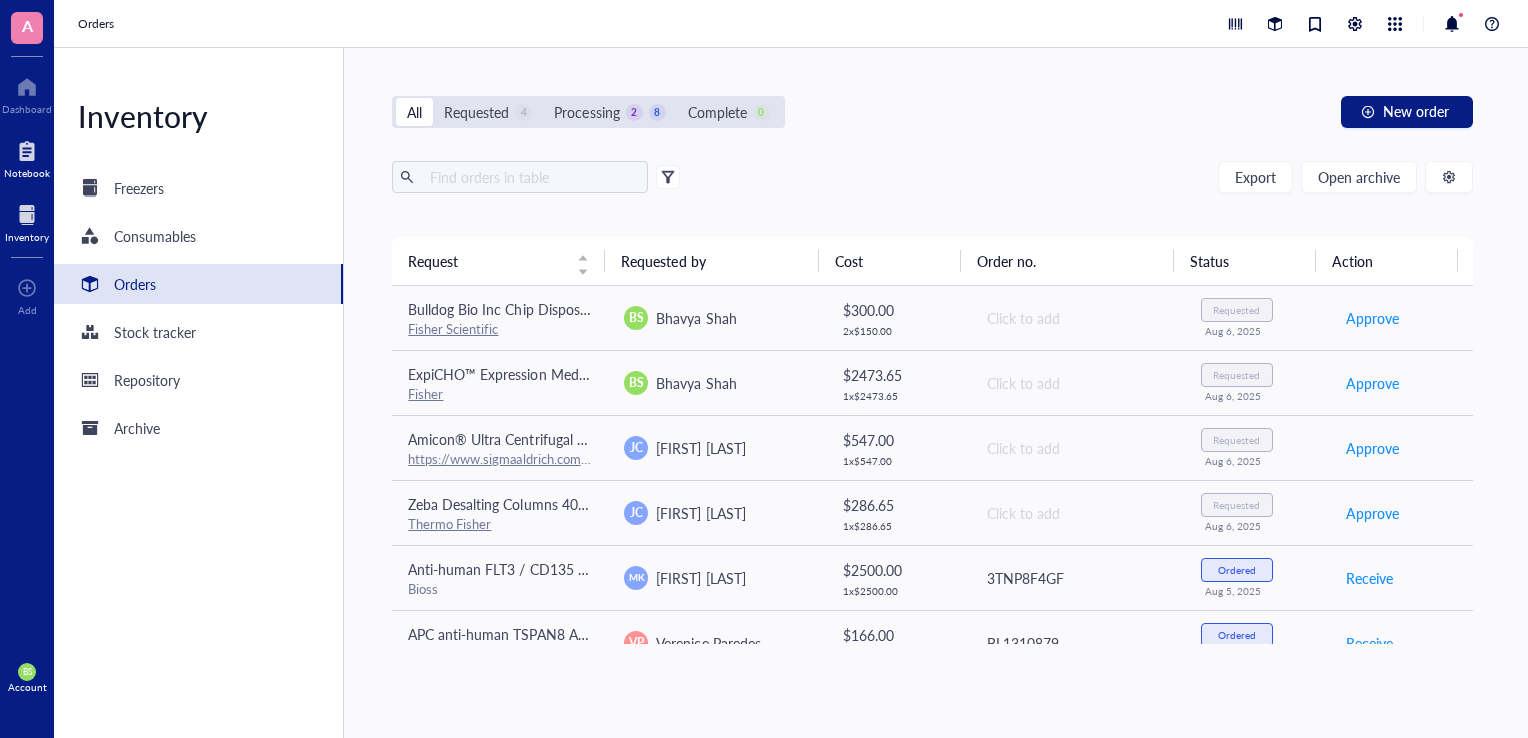 click on "Notebook" at bounding box center (27, 173) 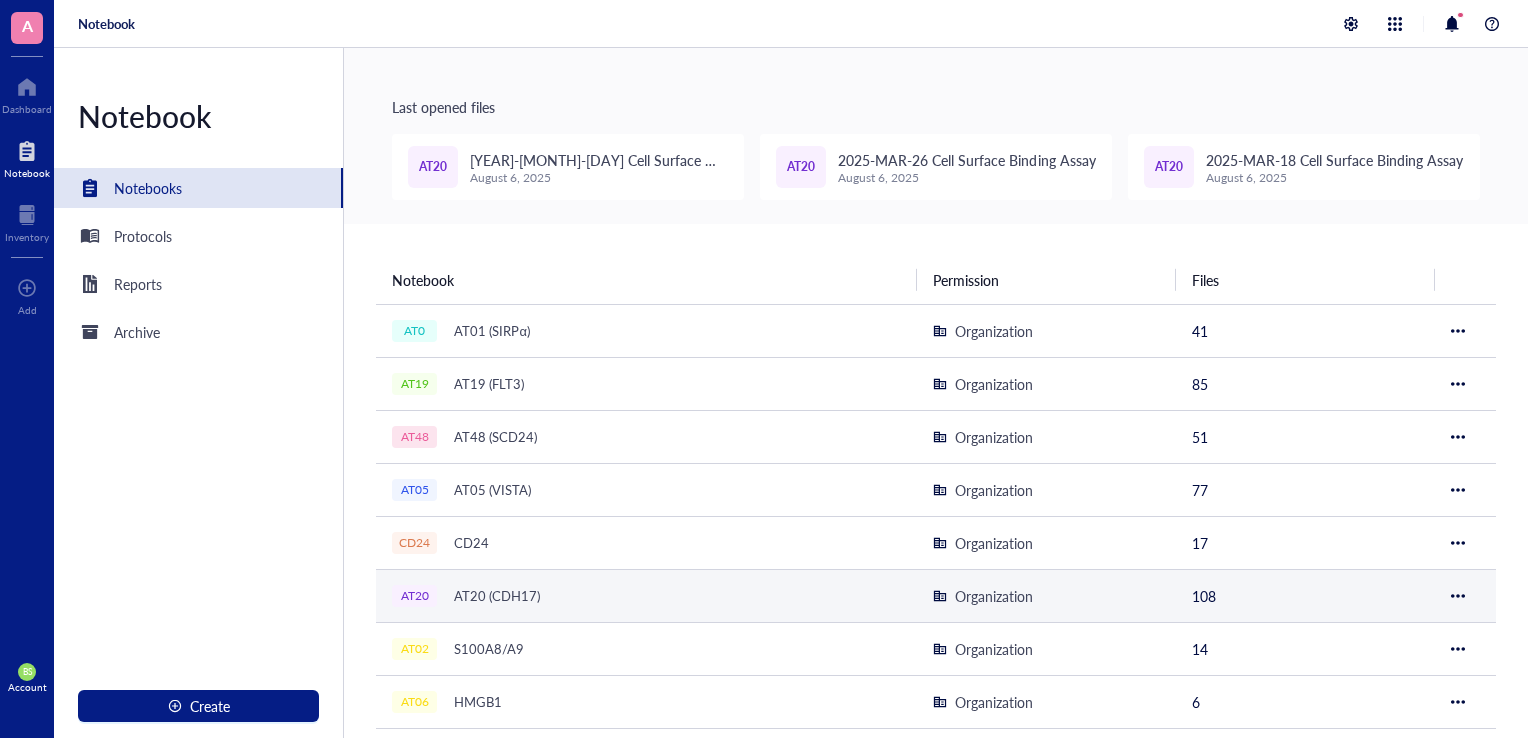 click on "AT20 (CDH17)" at bounding box center (497, 596) 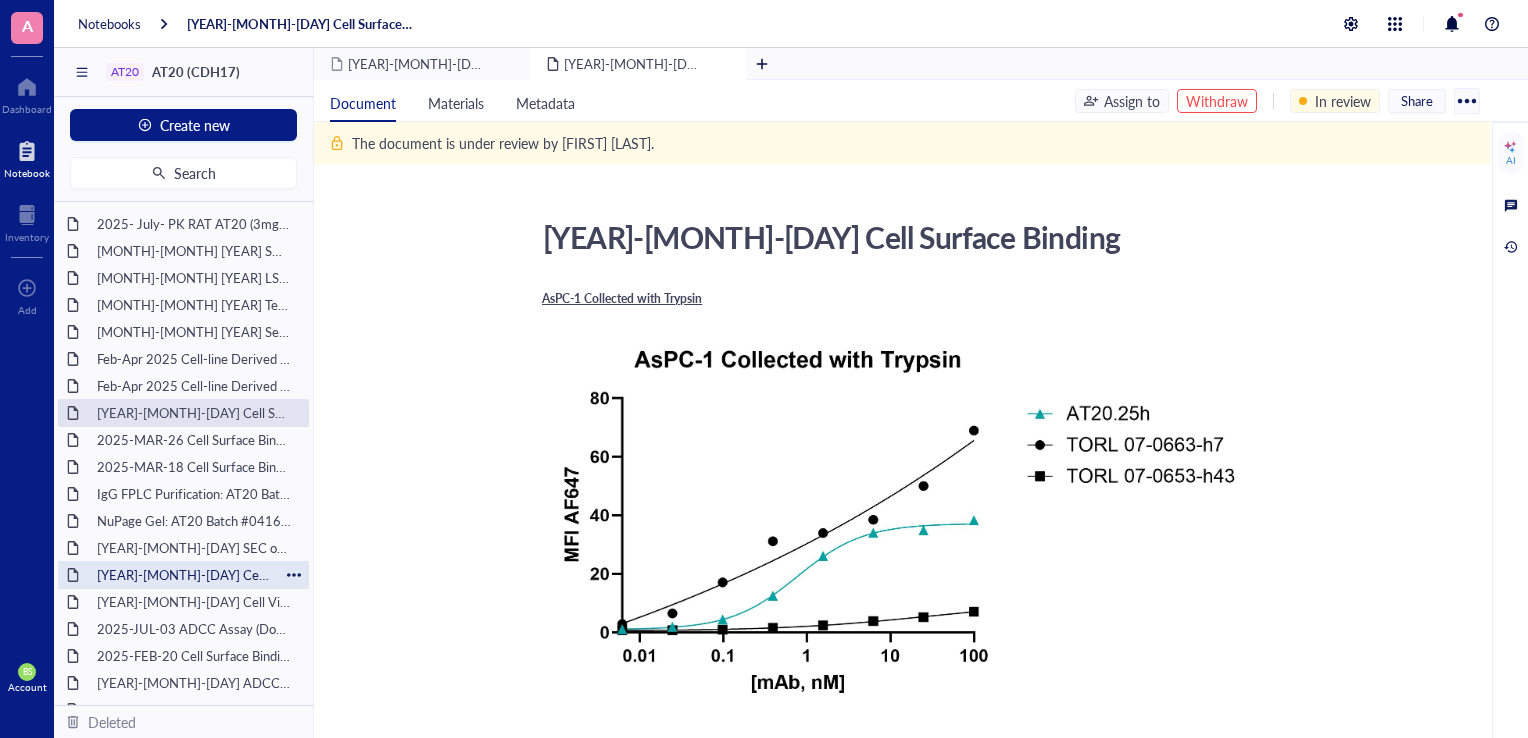 click on "[YEAR]-[MONTH]-[DAY] Cell Viability Assay" at bounding box center [183, 575] 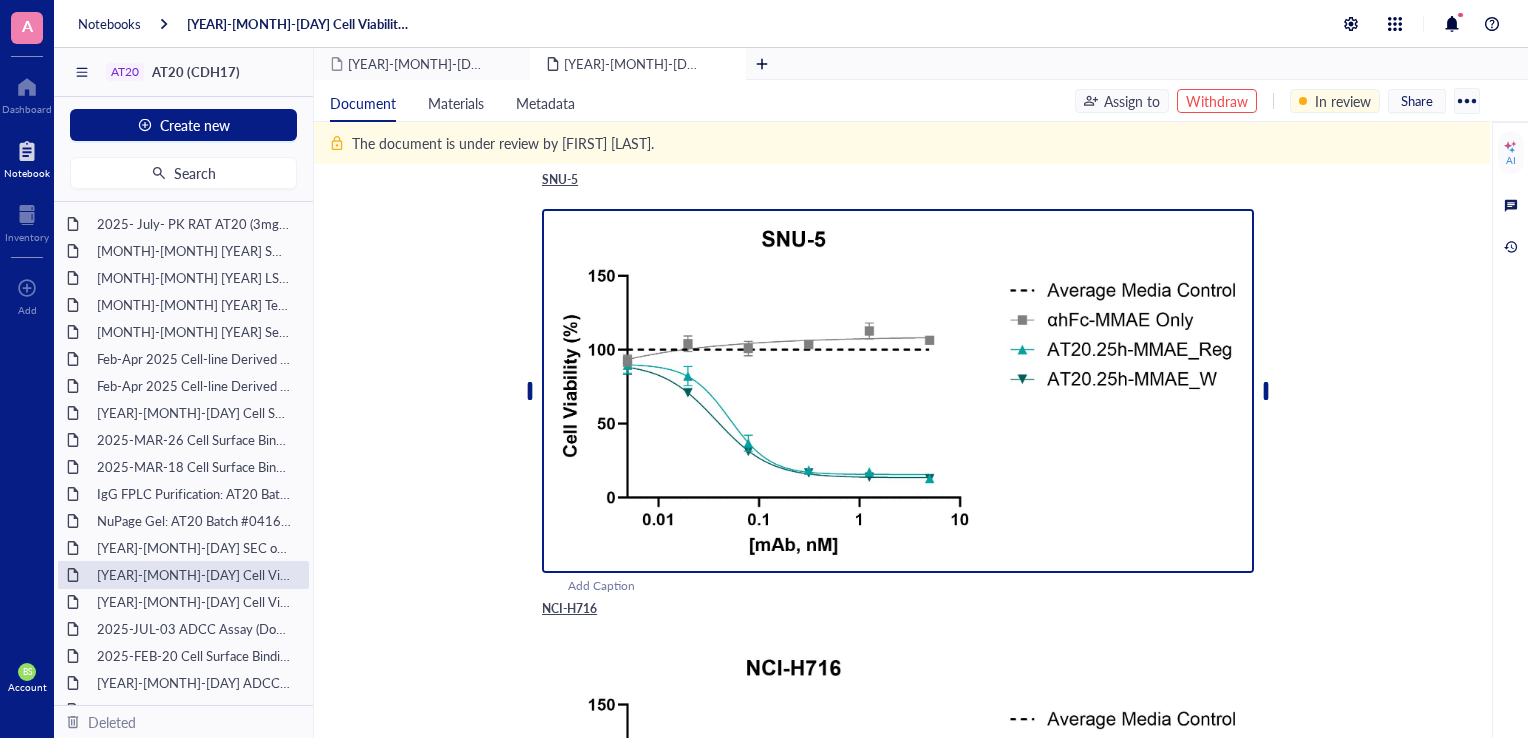 scroll, scrollTop: 500, scrollLeft: 0, axis: vertical 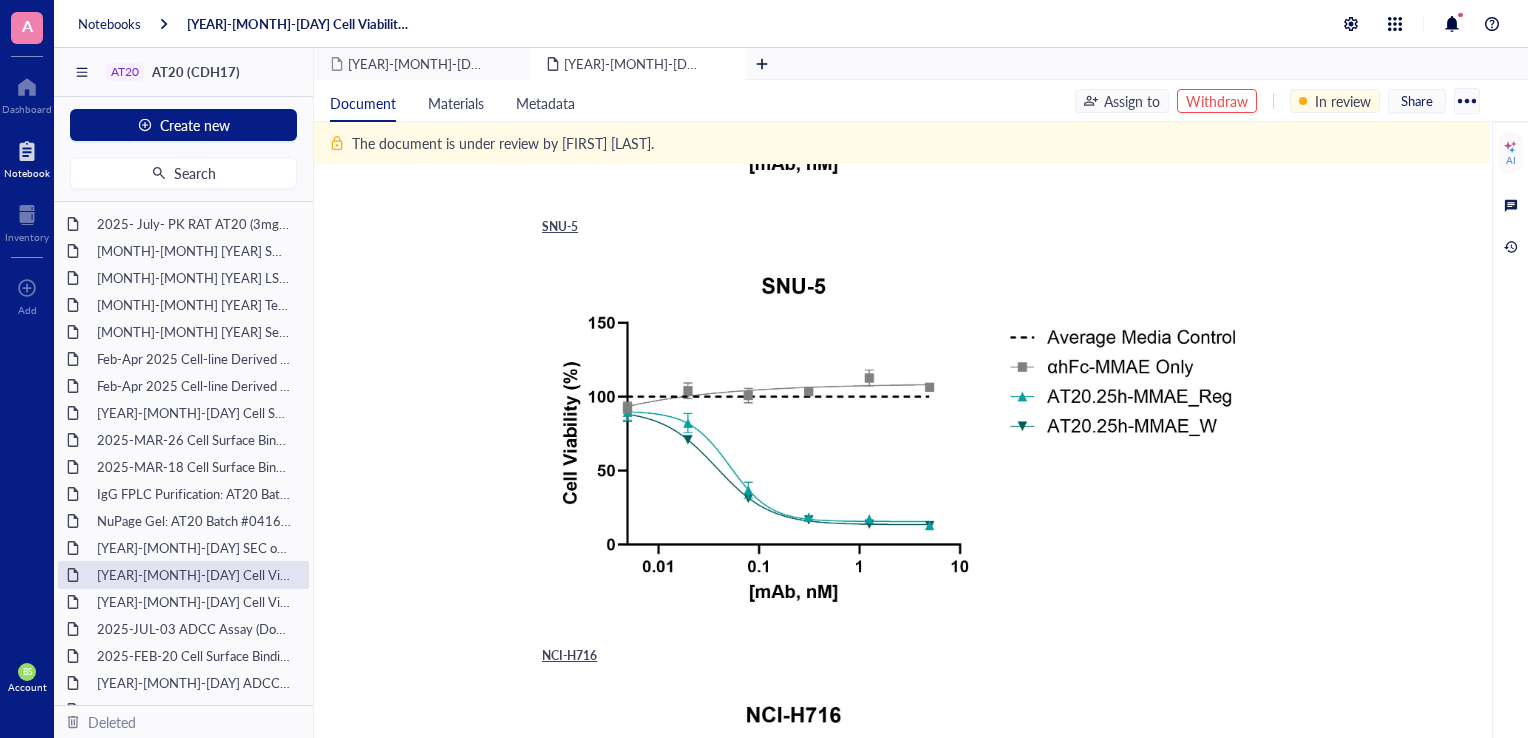 click on "[YEAR]-[MONTH]-[DAY] Cell Viability Assay [YEAR]-[MONTH]-[DAY] Cell Viability Assay HPAF2 Add Caption ﻿
To pick up a draggable item, press the space bar.
While dragging, use the arrow keys to move the item.
Press space again to drop the item in its new position, or press escape to cancel.
SNU-5 Add Caption ﻿
To pick up a draggable item, press the space bar.
While dragging, use the arrow keys to move the item.
Press space again to drop the item in its new position, or press escape to cancel.
NCI-H716 Add Caption ﻿
To pick up a draggable item, press the space bar.
While dragging, use the arrow keys to move the item.
Press space again to drop the item in its new position, or press escape to cancel.
Notes: Cell Preparation and Seeding Grow and culture HPAF2 and NCI-H716 using RPMI-1640 + 10% FBS (R10), and SNU-5 with IMDM + 20% FBS (I20) On the day before the assay, collect HPAF2 using Trypsin-EDTA, and count using a hemocytometer Place the plate in a 37 ºC, 5% CO
2  10" at bounding box center (898, 1653) 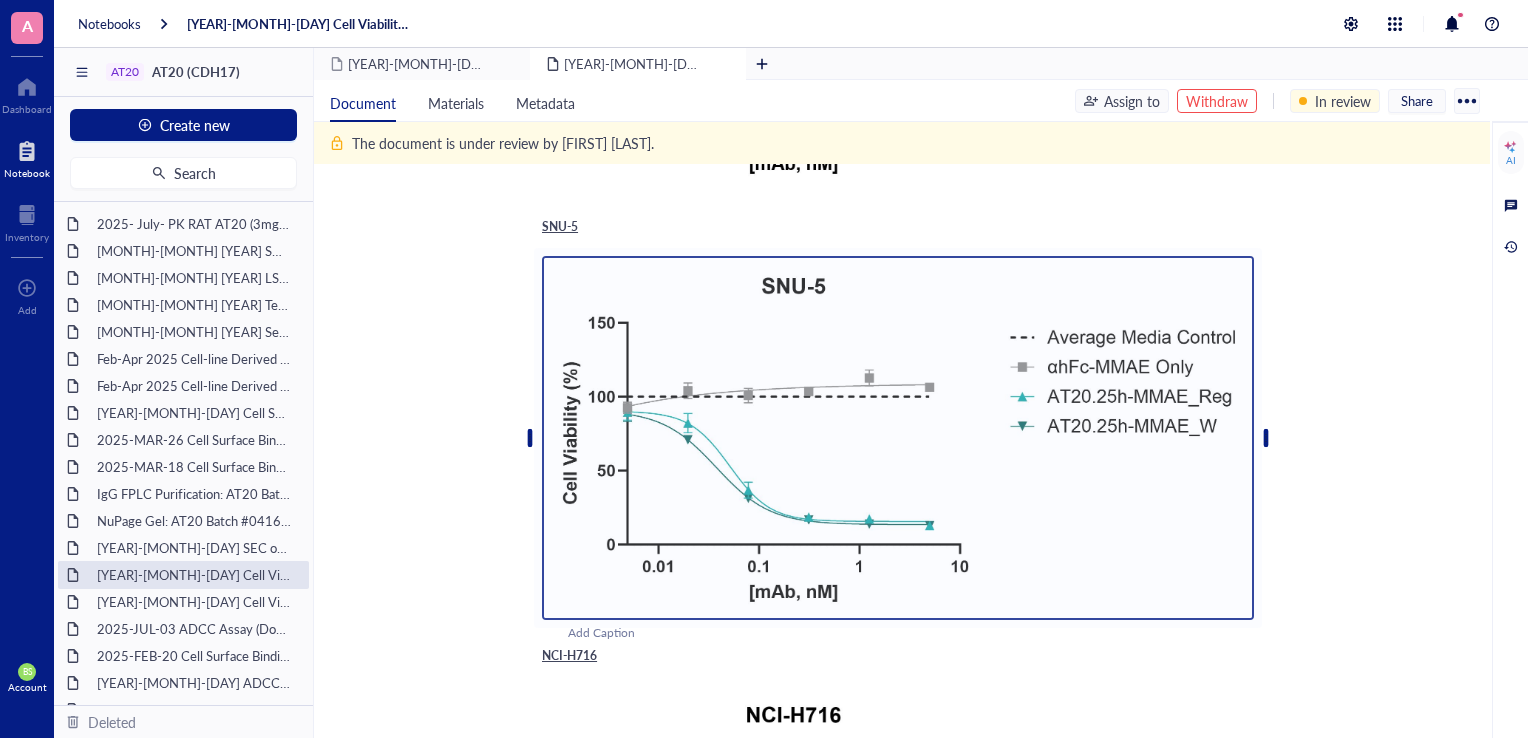 click on "[YEAR]-[MONTH]-[DAY] Cell Viability Assay [YEAR]-[MONTH]-[DAY] Cell Viability Assay HPAF2 Add Caption ﻿
To pick up a draggable item, press the space bar.
While dragging, use the arrow keys to move the item.
Press space again to drop the item in its new position, or press escape to cancel.
SNU-5 Add Caption ﻿
To pick up a draggable item, press the space bar.
While dragging, use the arrow keys to move the item.
Press space again to drop the item in its new position, or press escape to cancel.
NCI-H716 Add Caption ﻿
To pick up a draggable item, press the space bar.
While dragging, use the arrow keys to move the item.
Press space again to drop the item in its new position, or press escape to cancel.
Notes: Cell Preparation and Seeding Grow and culture HPAF2 and NCI-H716 using RPMI-1640 + 10% FBS (R10), and SNU-5 with IMDM + 20% FBS (I20) On the day before the assay, collect HPAF2 using Trypsin-EDTA, and count using a hemocytometer Place the plate in a 37 ºC, 5% CO
2  10" at bounding box center [898, 1653] 